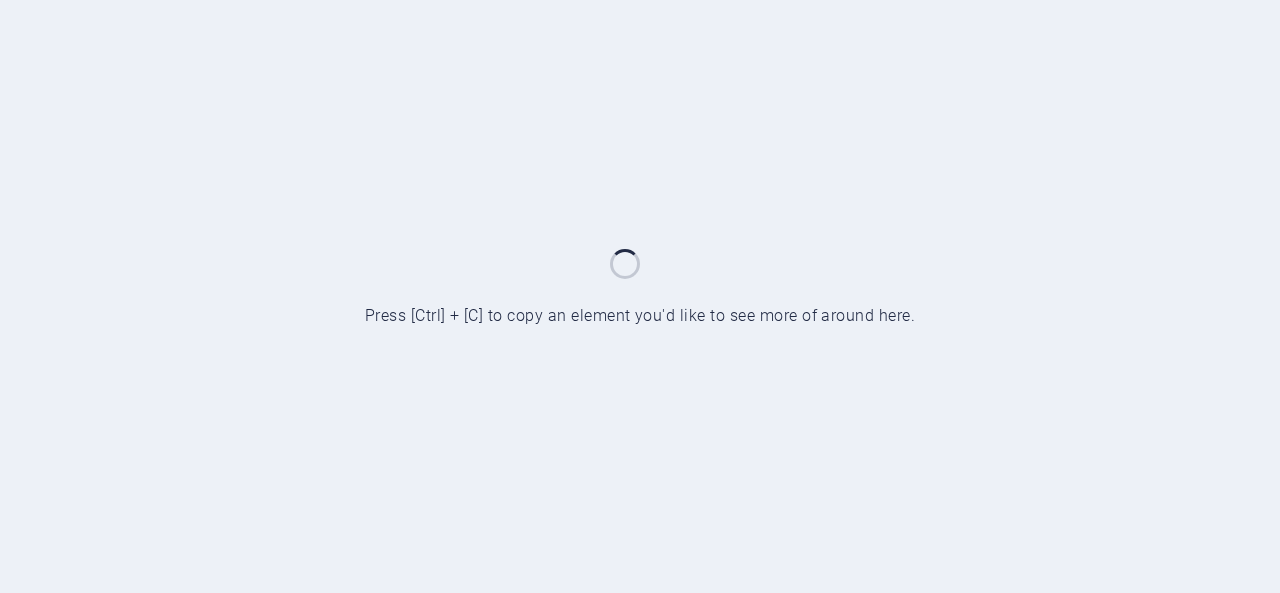 scroll, scrollTop: 0, scrollLeft: 0, axis: both 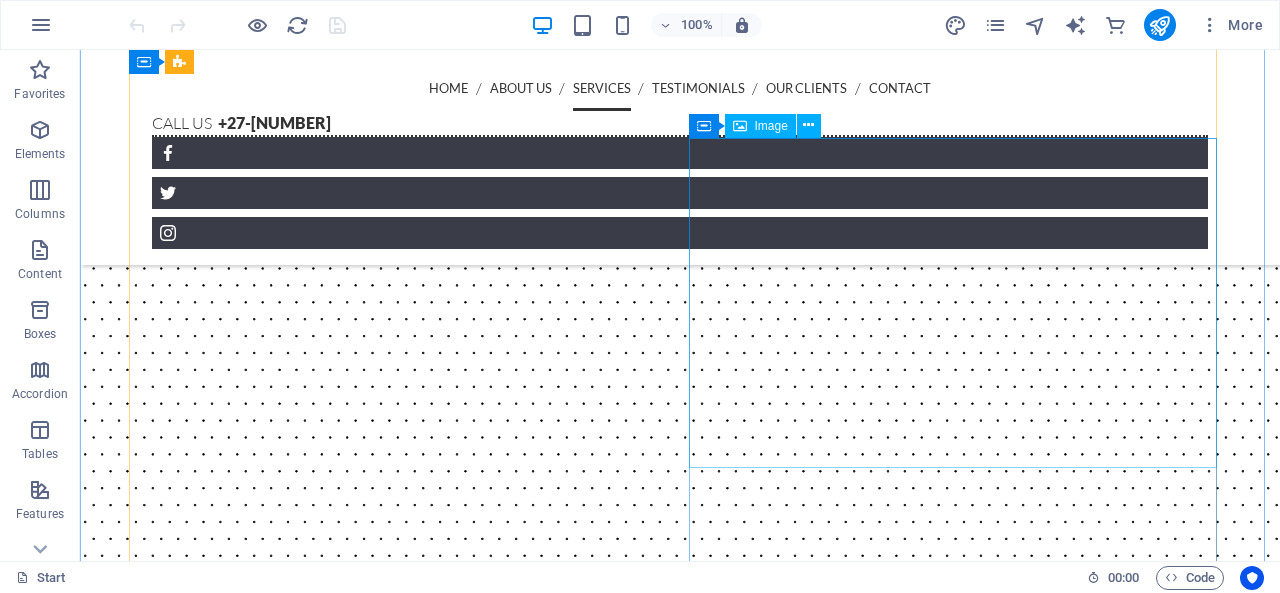 click at bounding box center (680, 8363) 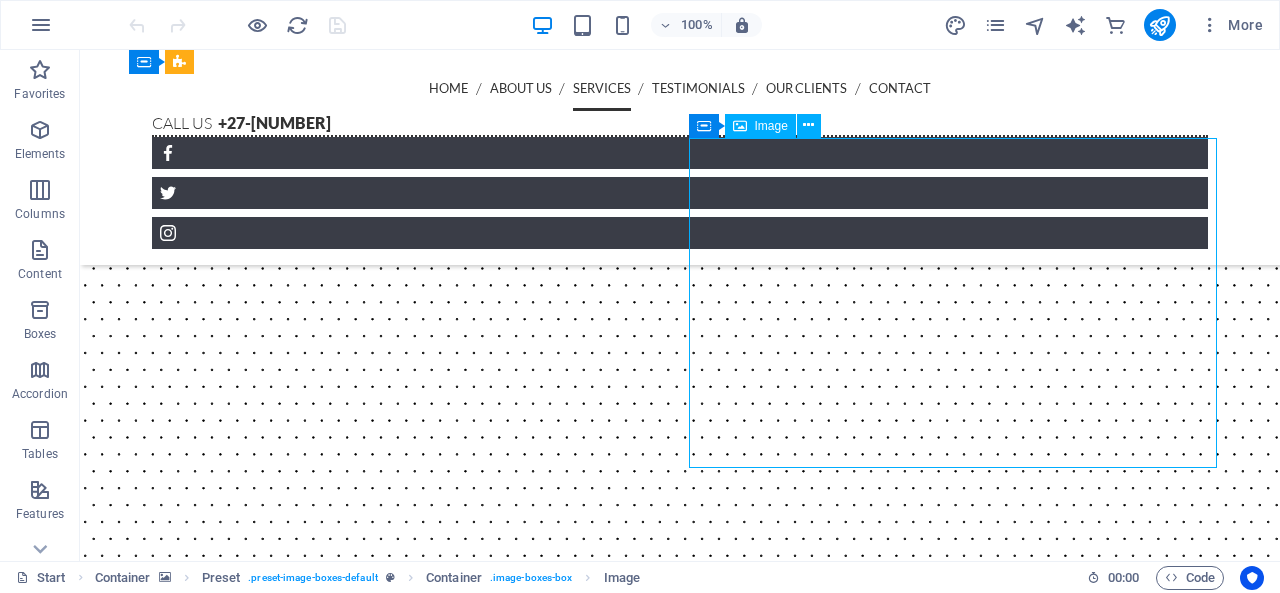 click at bounding box center (680, 8363) 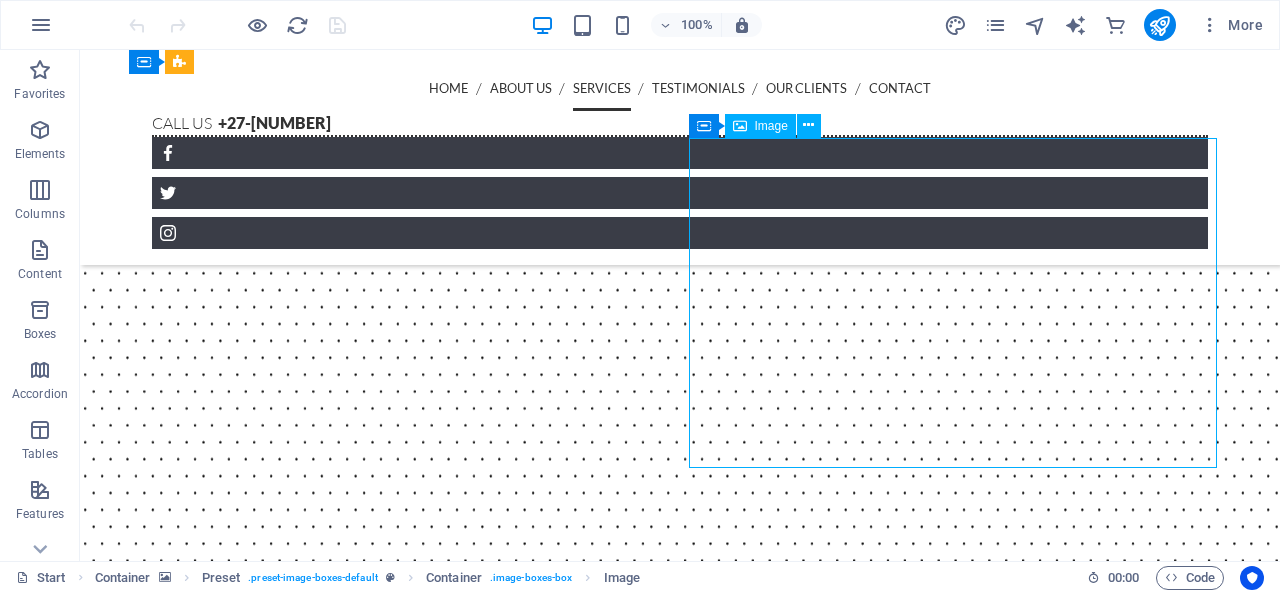 select on "%" 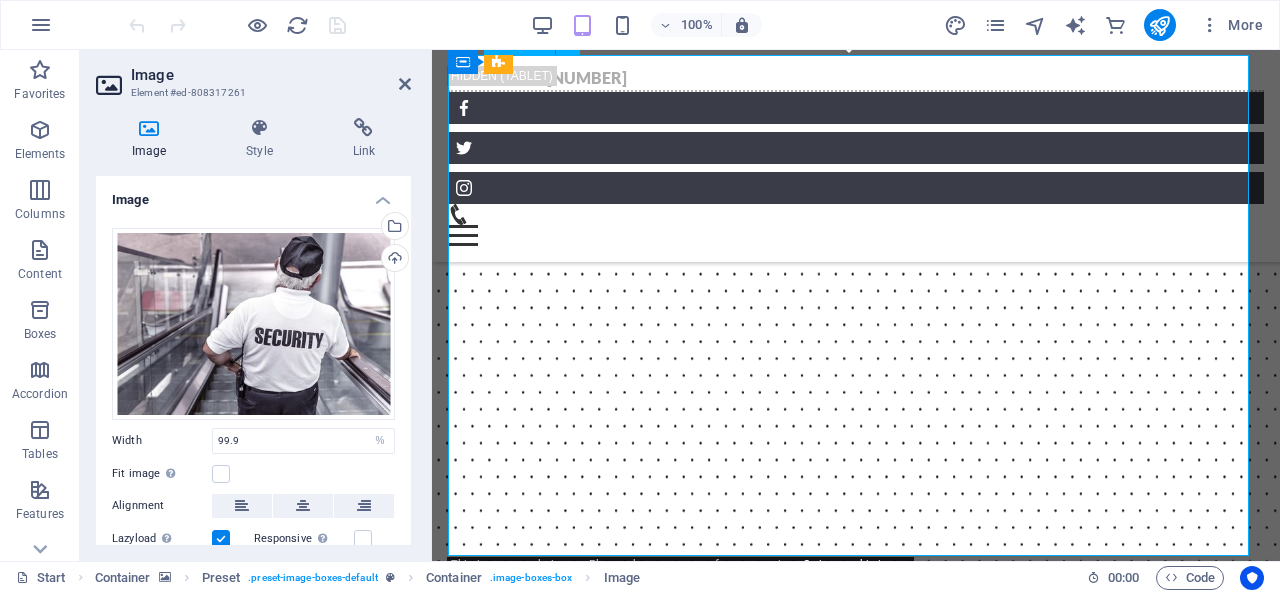 scroll, scrollTop: 7957, scrollLeft: 0, axis: vertical 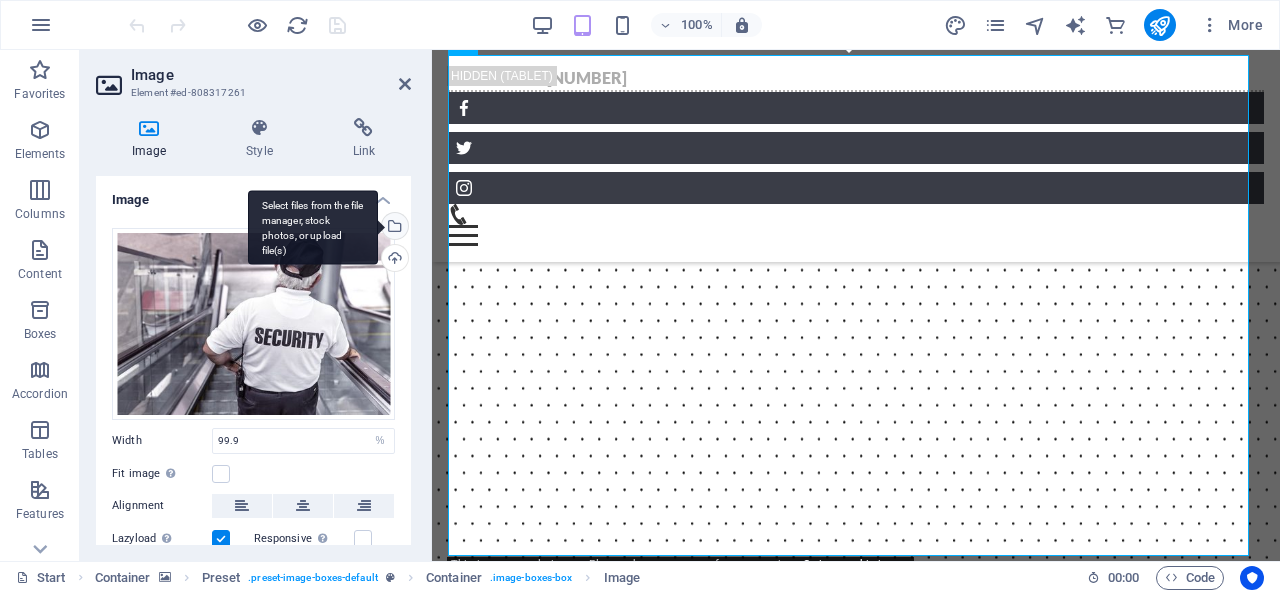 click on "Select files from the file manager, stock photos, or upload file(s)" at bounding box center [393, 228] 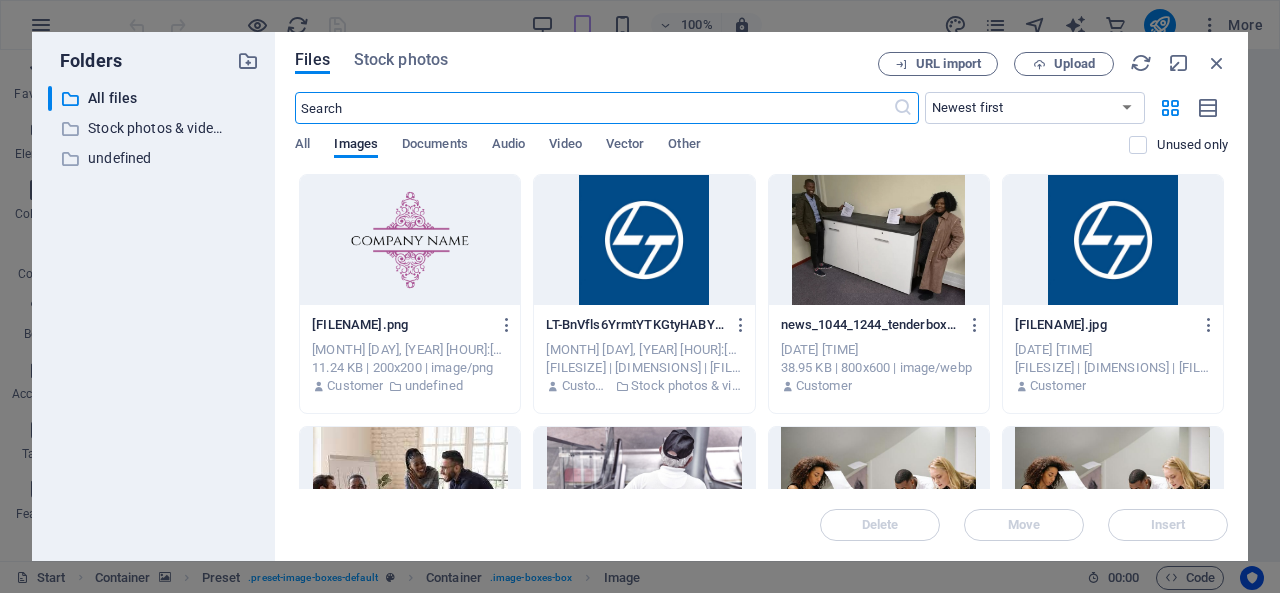 scroll, scrollTop: 10379, scrollLeft: 0, axis: vertical 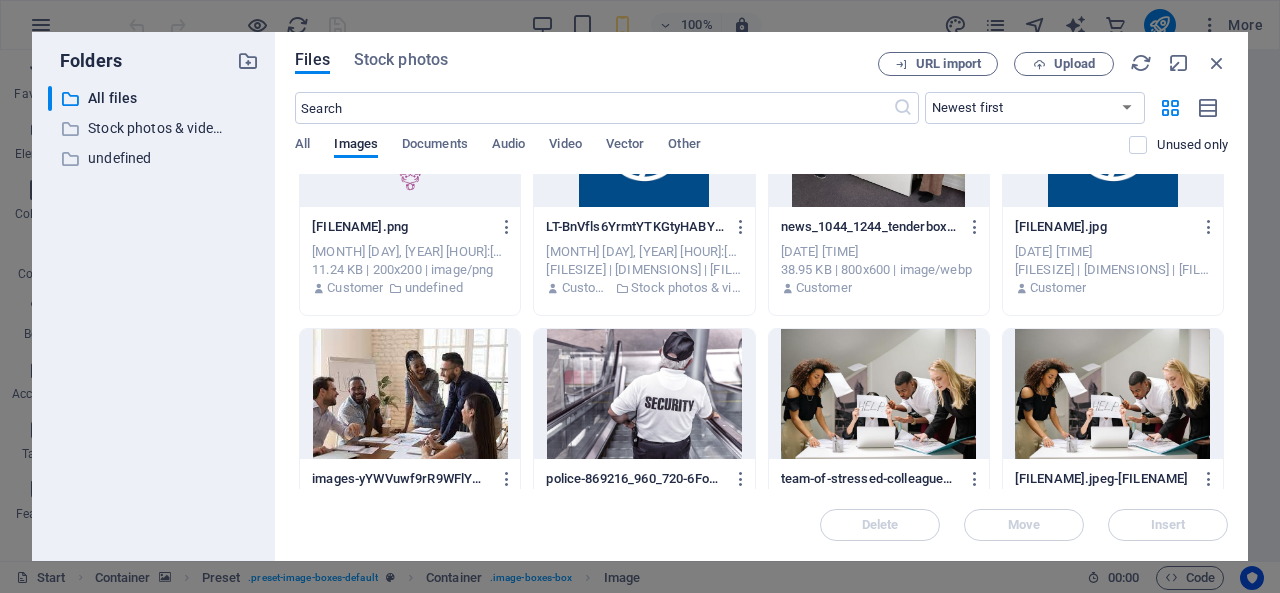 click at bounding box center [410, 394] 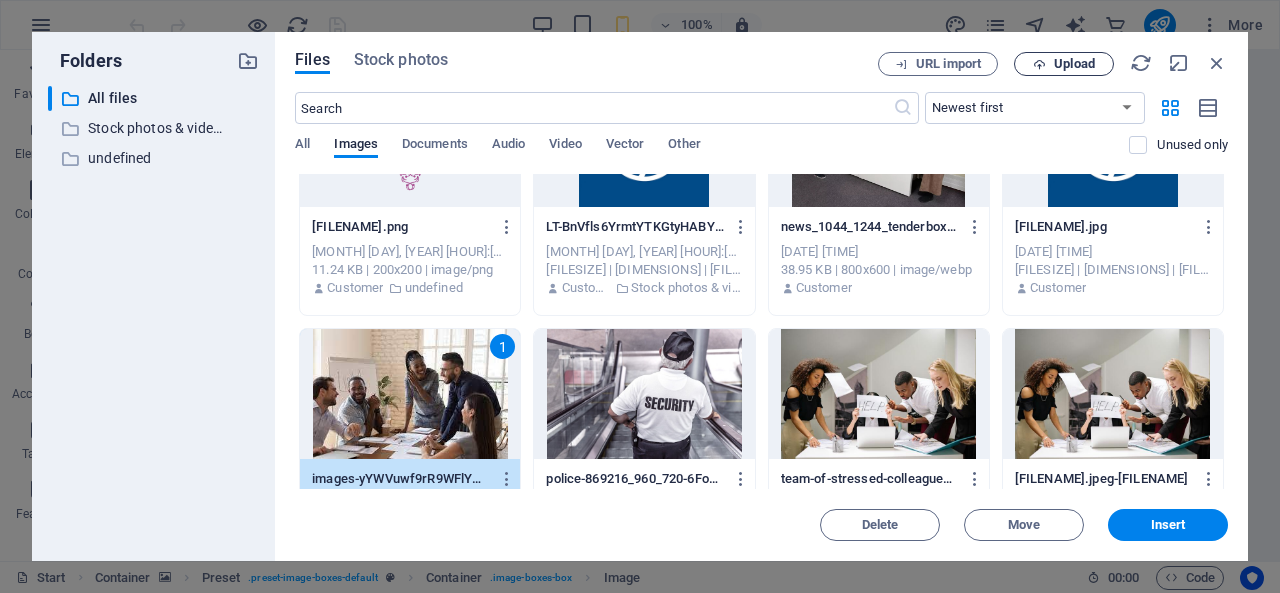 click on "Upload" at bounding box center (1064, 64) 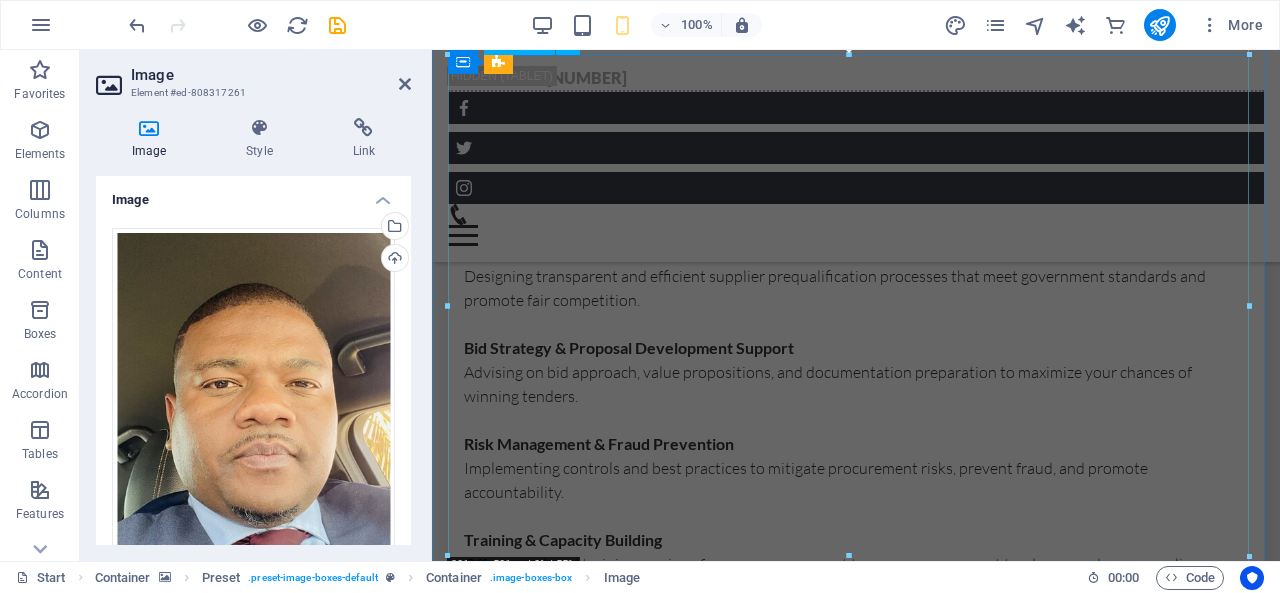 scroll, scrollTop: 8019, scrollLeft: 0, axis: vertical 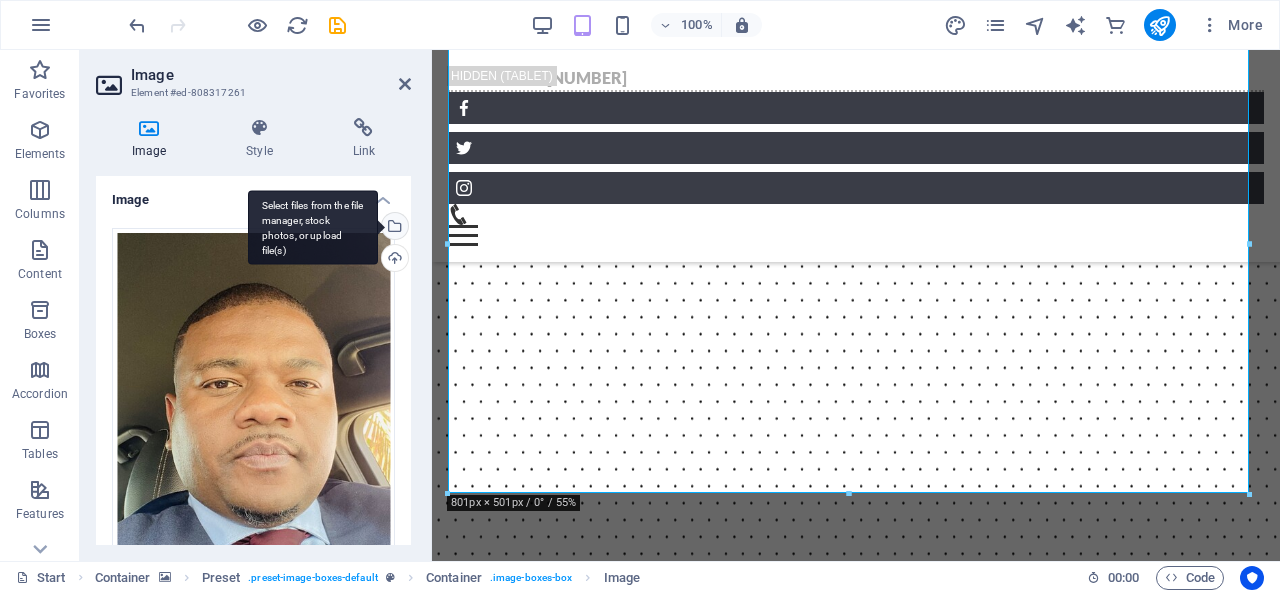 click on "Select files from the file manager, stock photos, or upload file(s)" at bounding box center (393, 228) 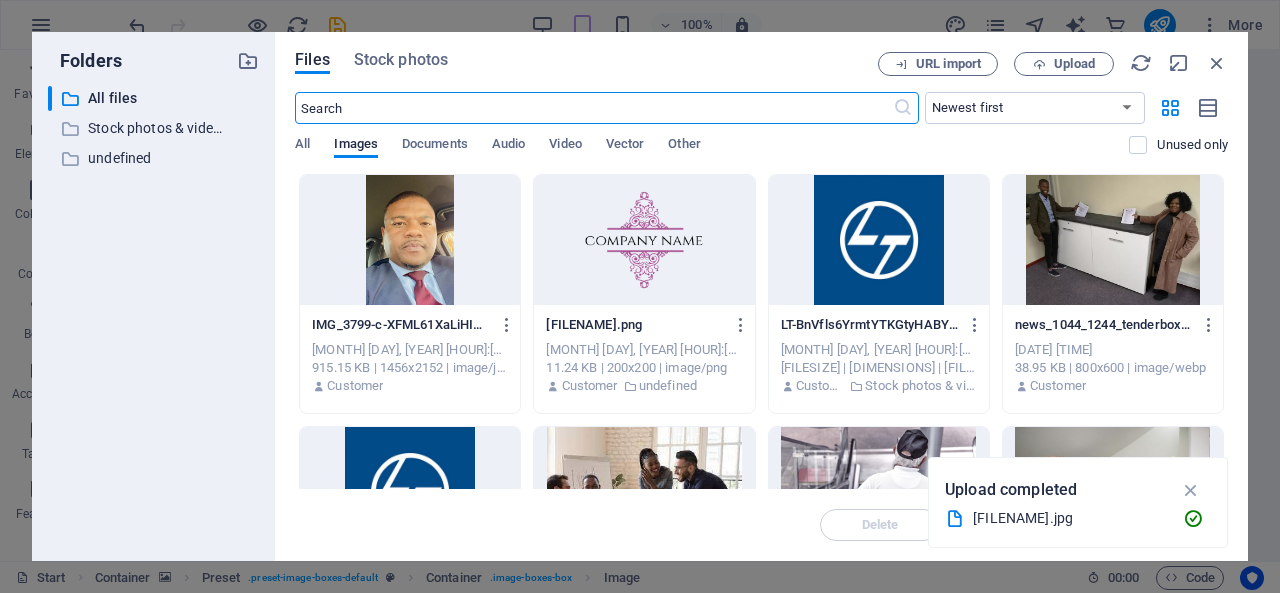 scroll, scrollTop: 10379, scrollLeft: 0, axis: vertical 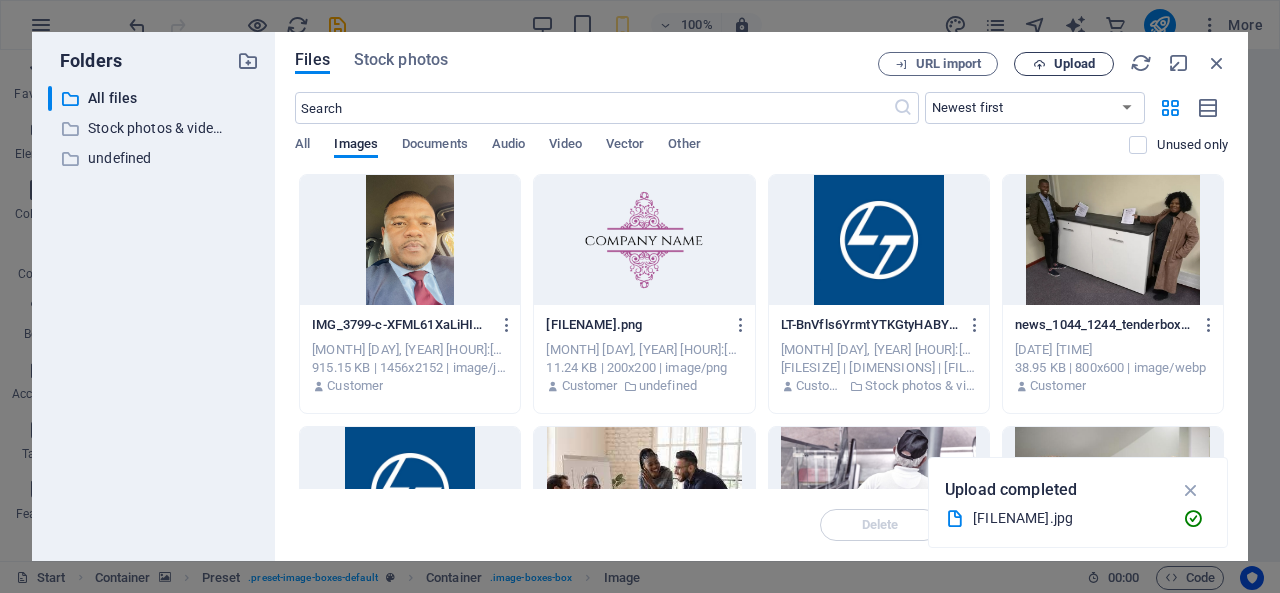 click on "Upload" at bounding box center (1074, 64) 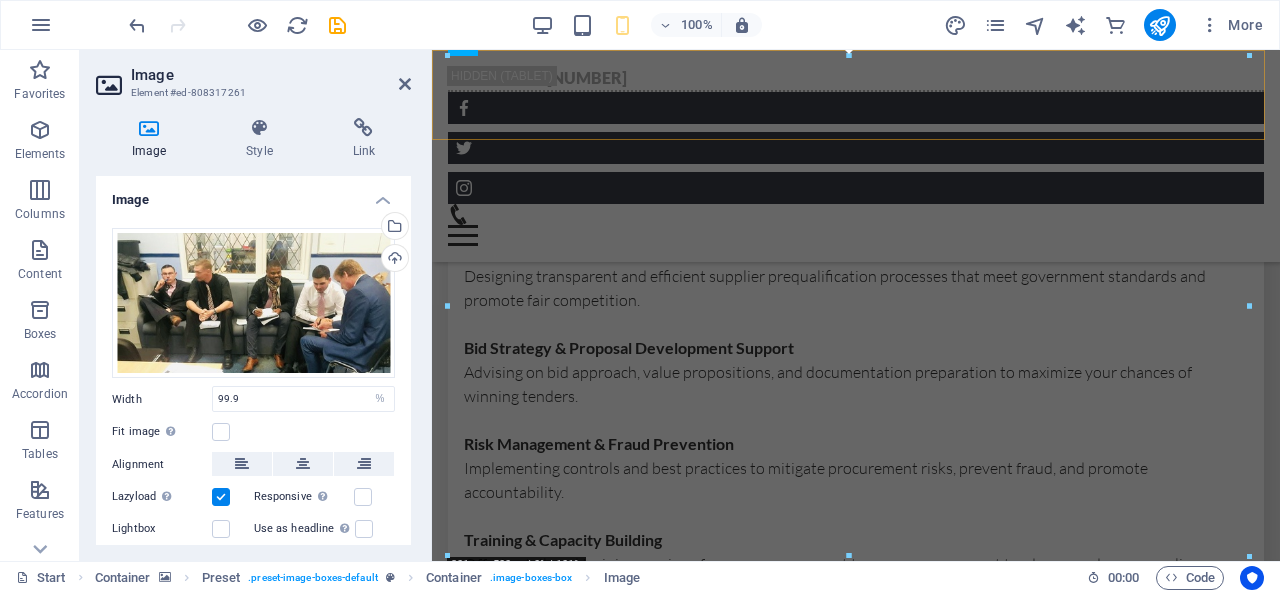 scroll, scrollTop: 8018, scrollLeft: 0, axis: vertical 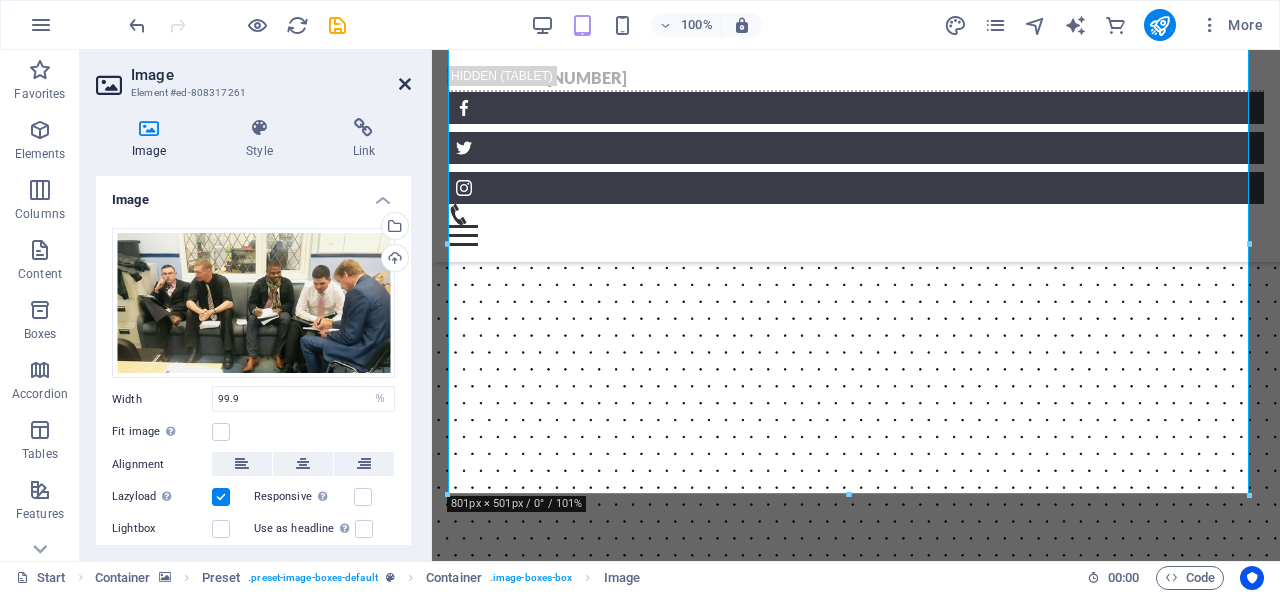 click at bounding box center (405, 84) 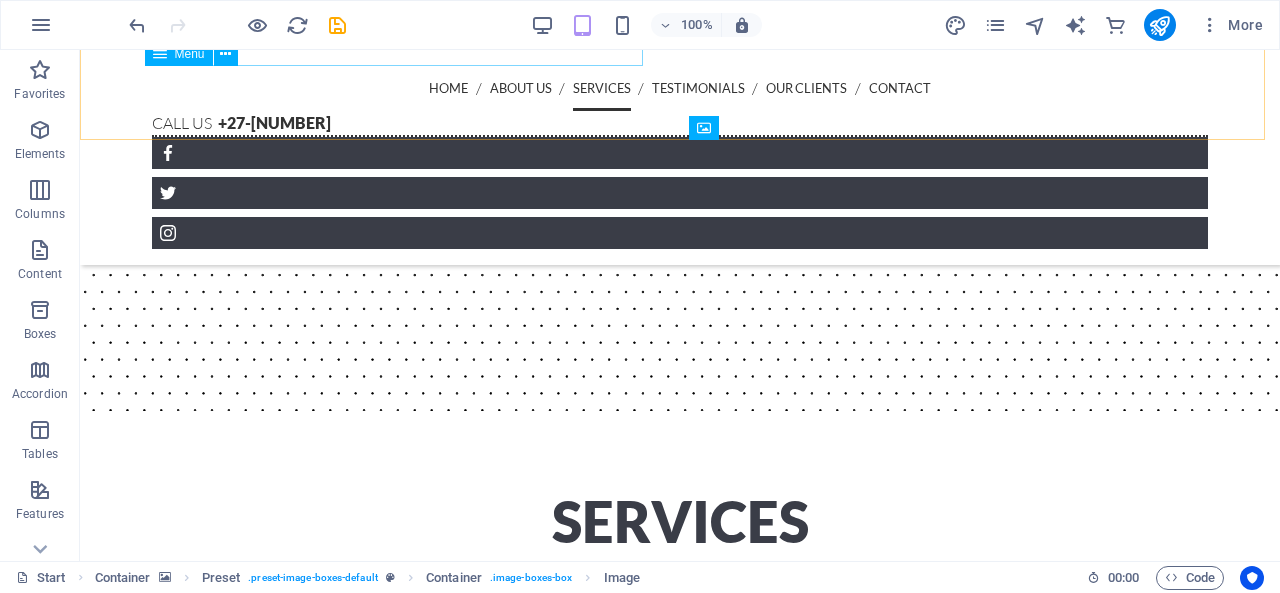 scroll, scrollTop: 6440, scrollLeft: 0, axis: vertical 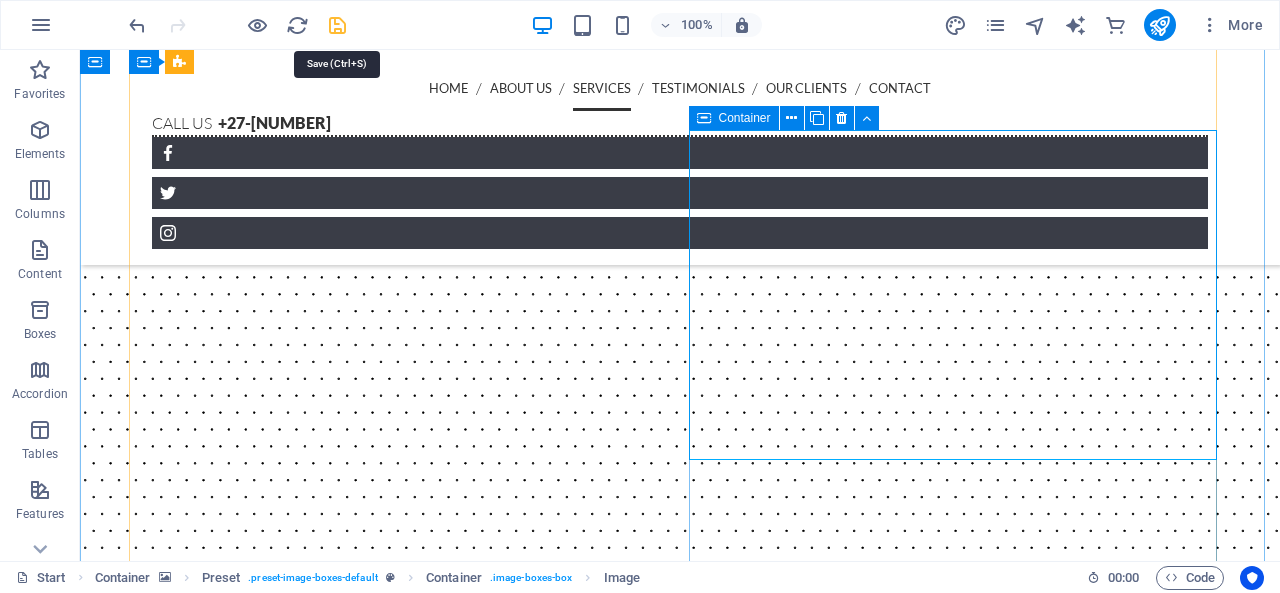 click at bounding box center (337, 25) 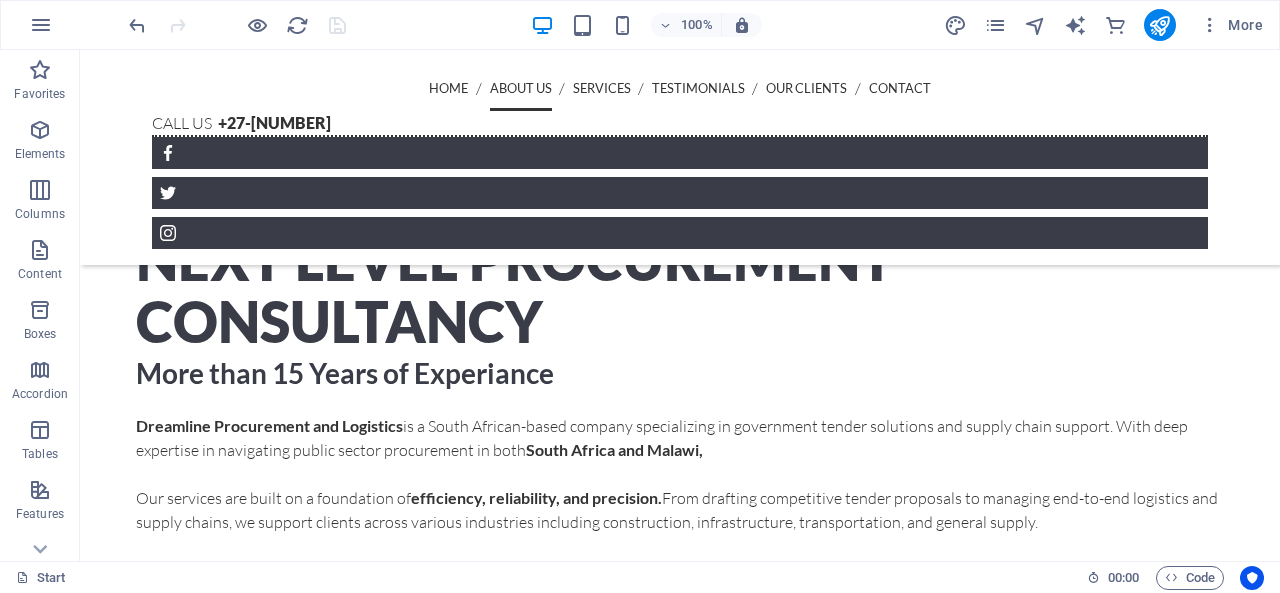 scroll, scrollTop: 818, scrollLeft: 0, axis: vertical 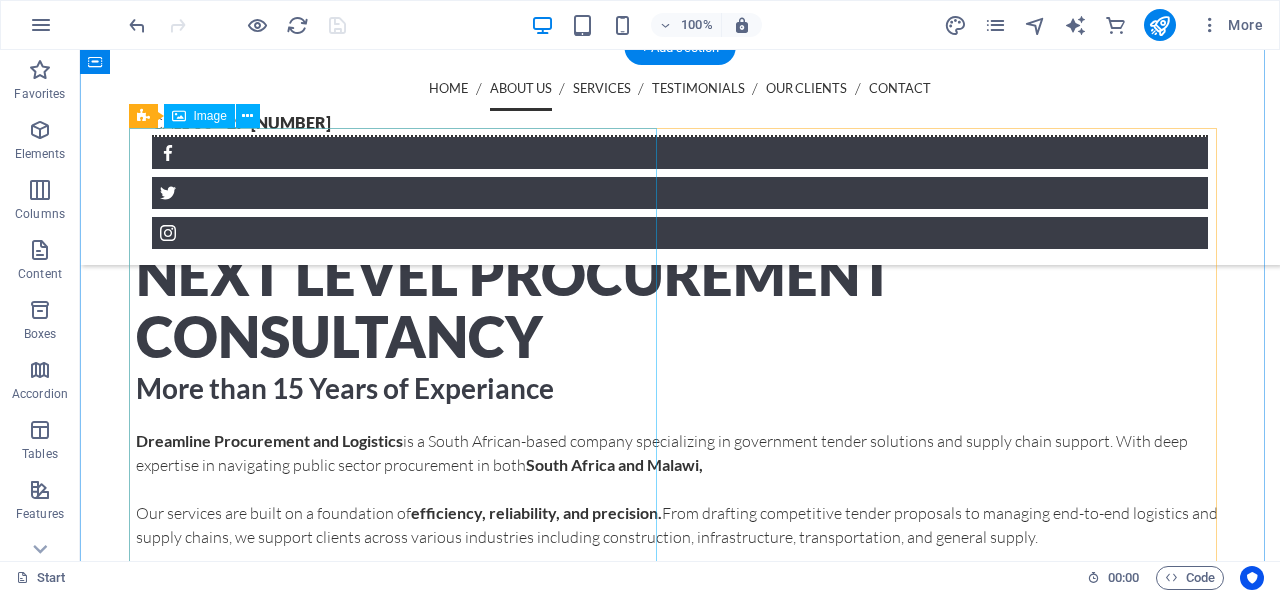 click at bounding box center (304, 178) 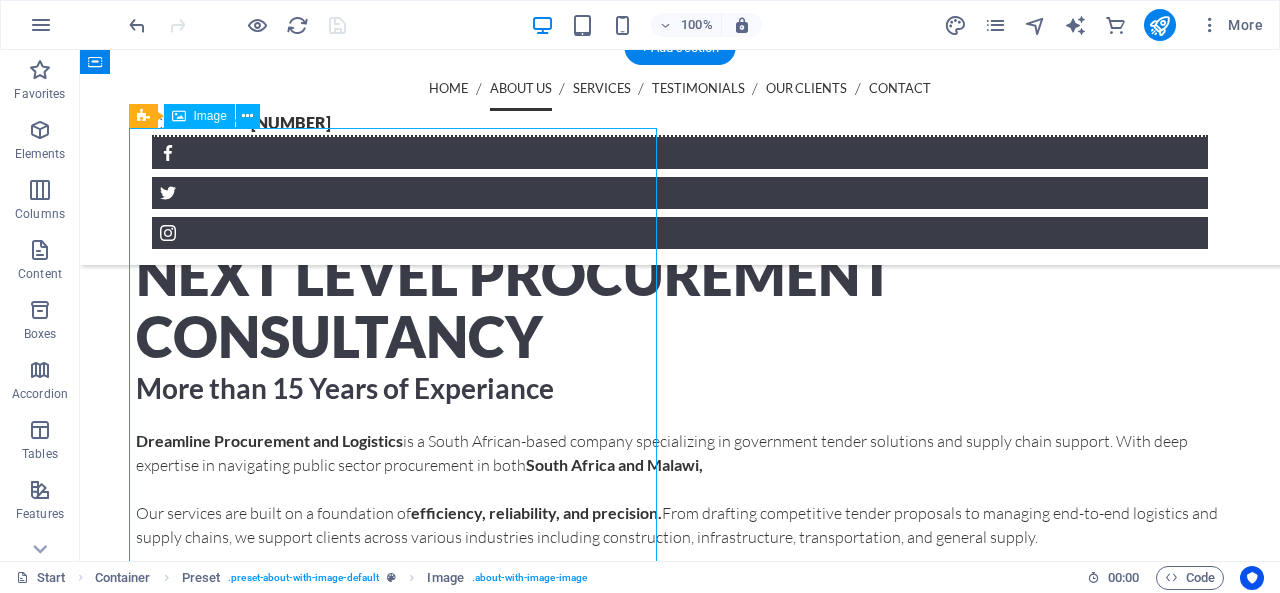click at bounding box center (304, 178) 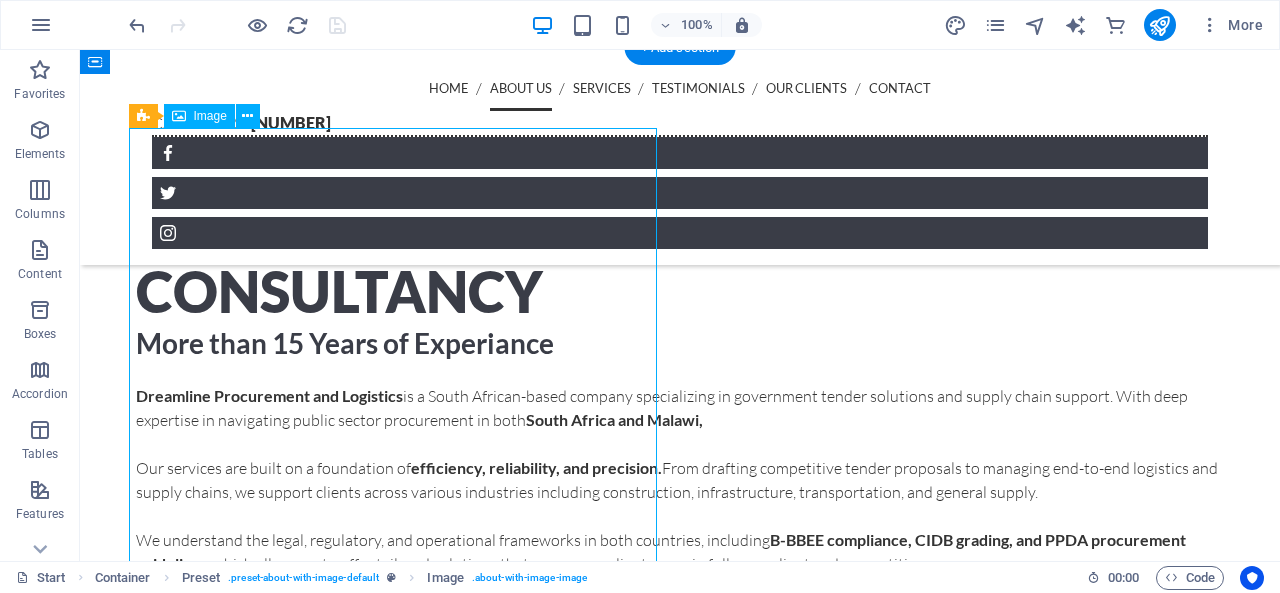 select on "%" 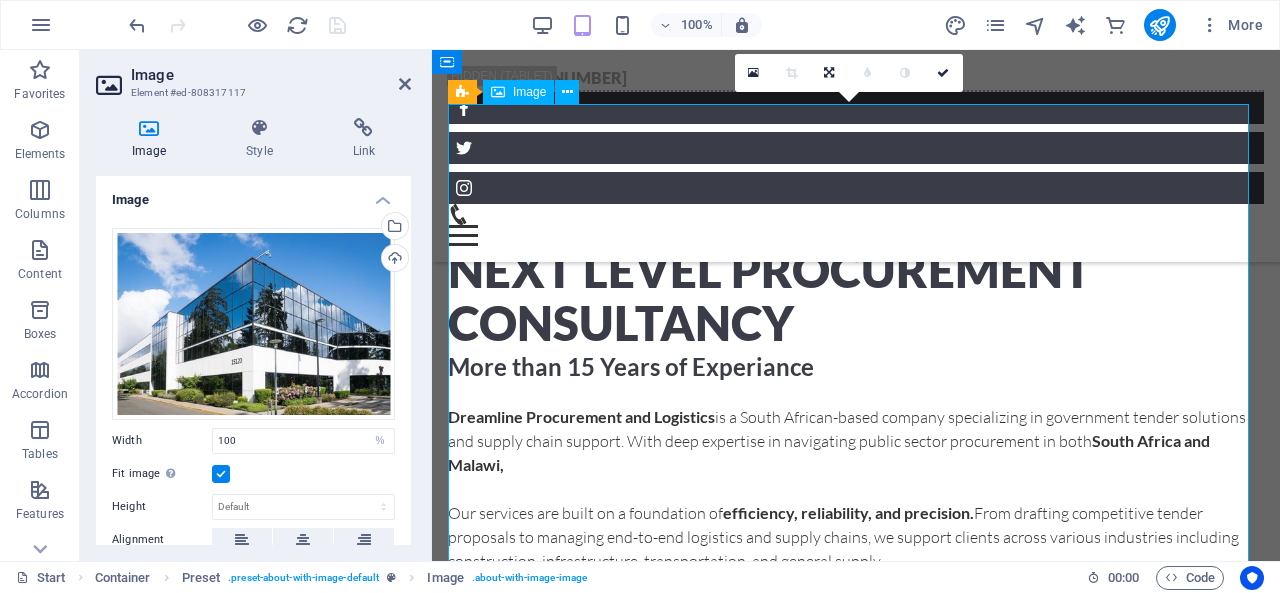 scroll, scrollTop: 773, scrollLeft: 0, axis: vertical 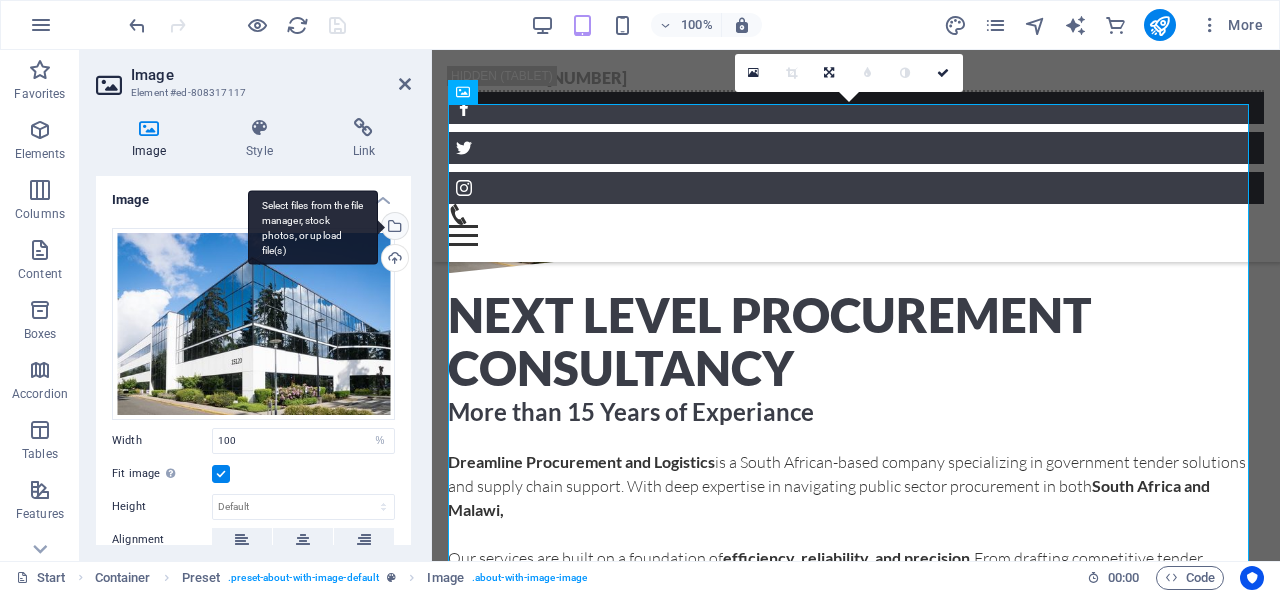 click on "Select files from the file manager, stock photos, or upload file(s)" at bounding box center (393, 228) 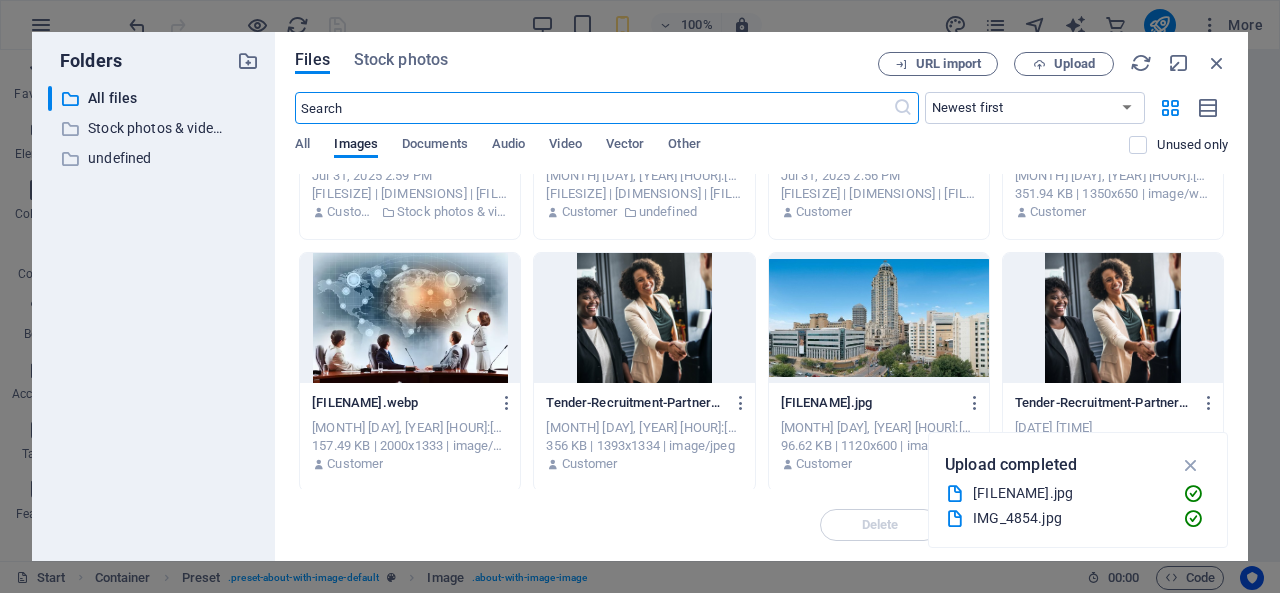 scroll, scrollTop: 679, scrollLeft: 0, axis: vertical 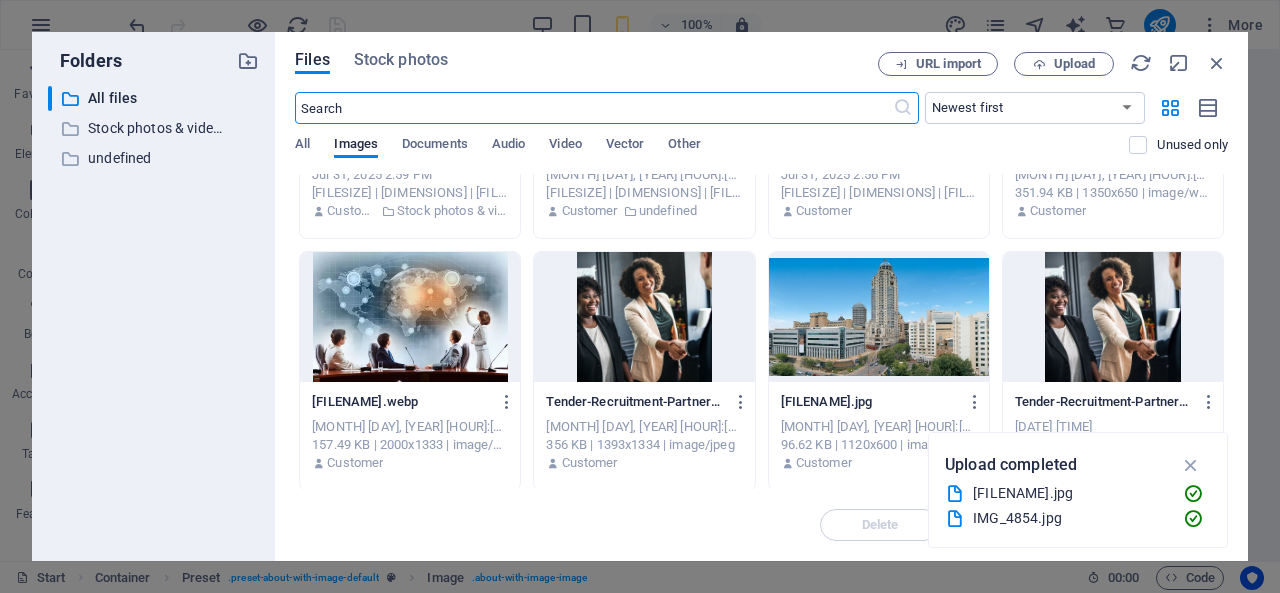 click at bounding box center (879, 317) 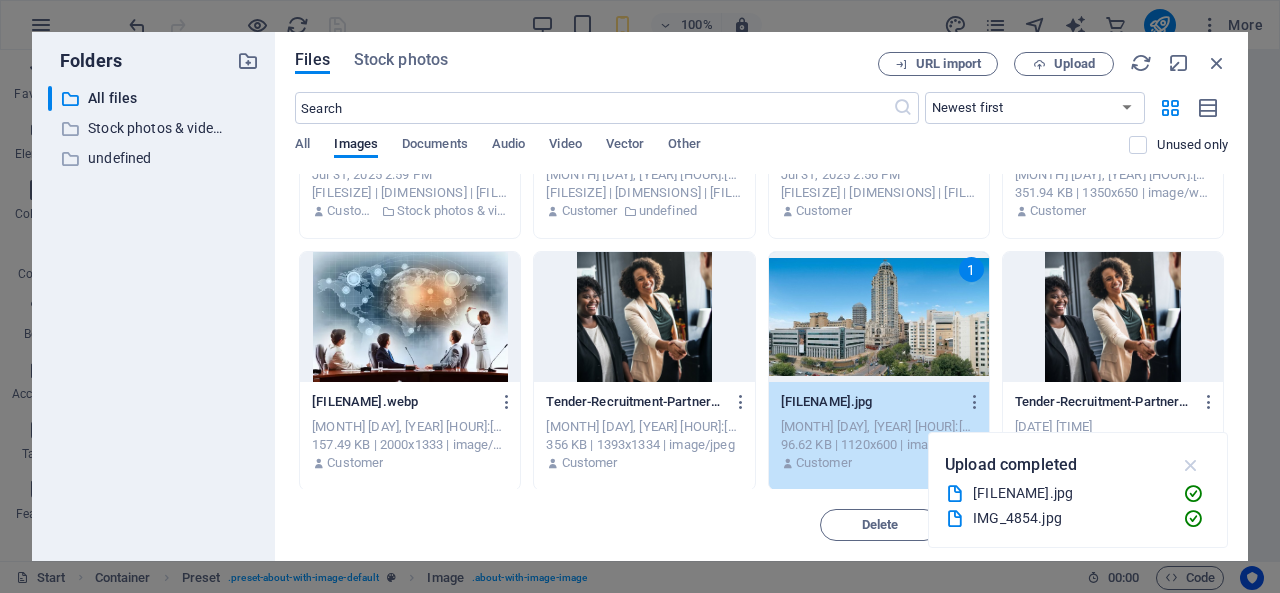 click at bounding box center (1191, 465) 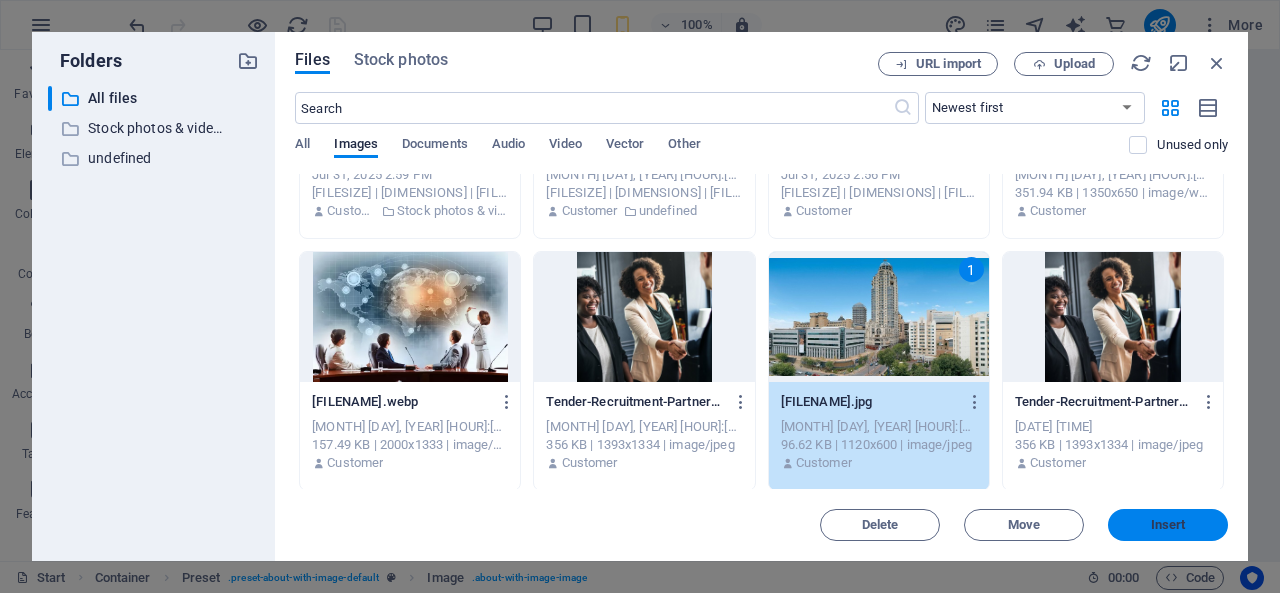 click on "Insert" at bounding box center [1168, 525] 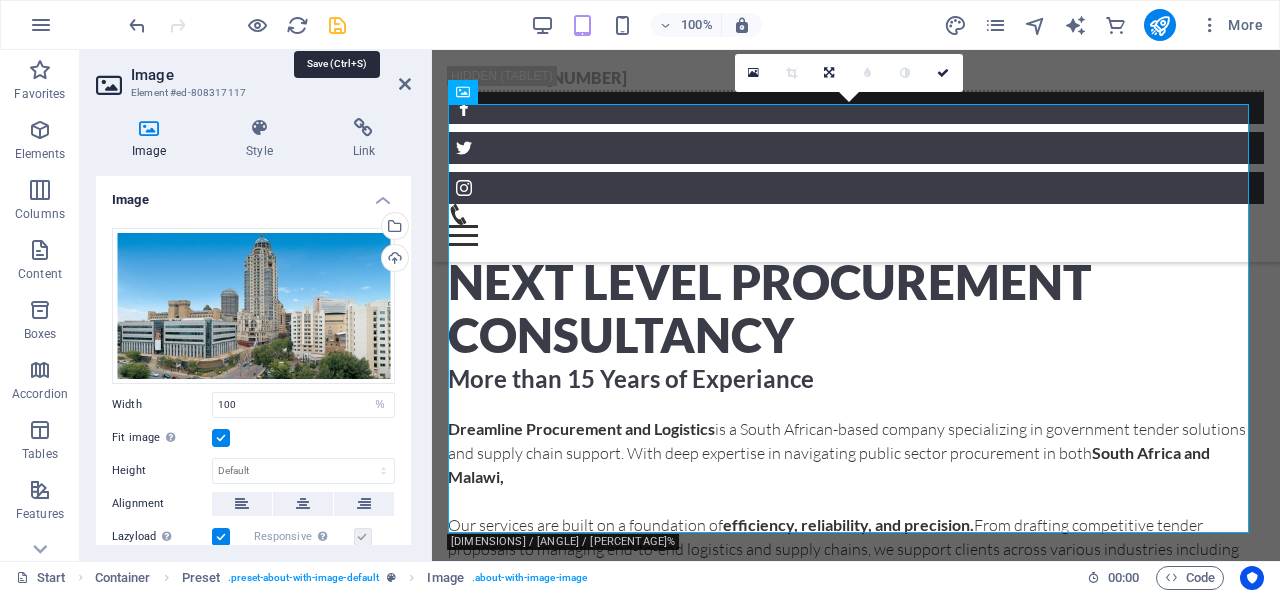 click at bounding box center (337, 25) 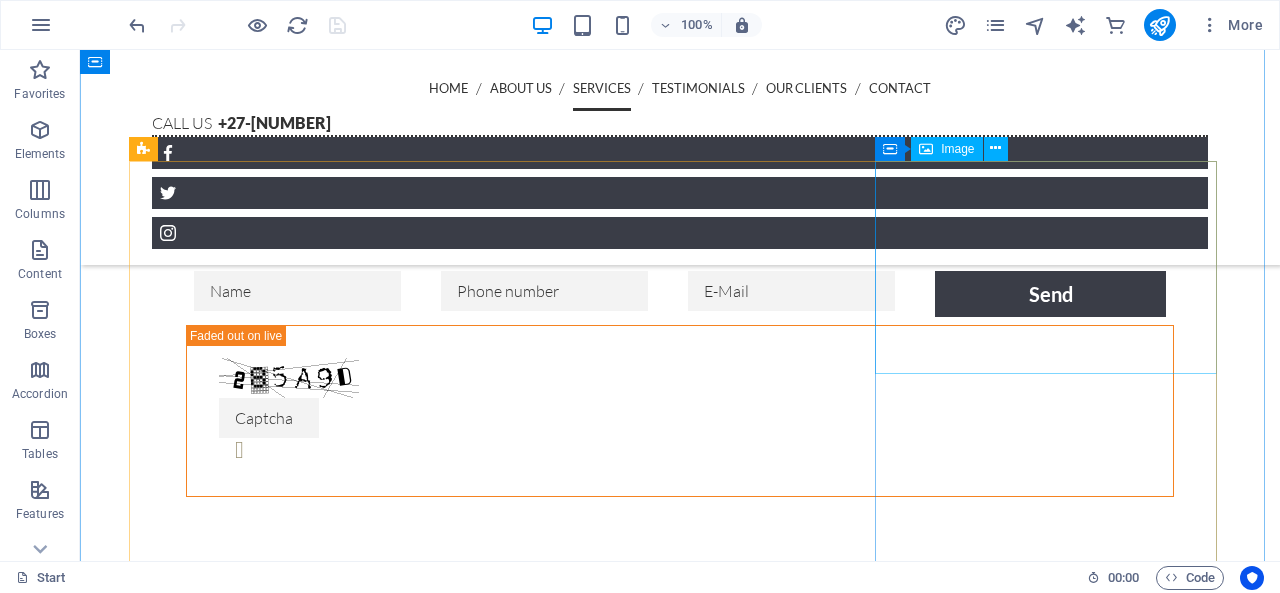 scroll, scrollTop: 3124, scrollLeft: 0, axis: vertical 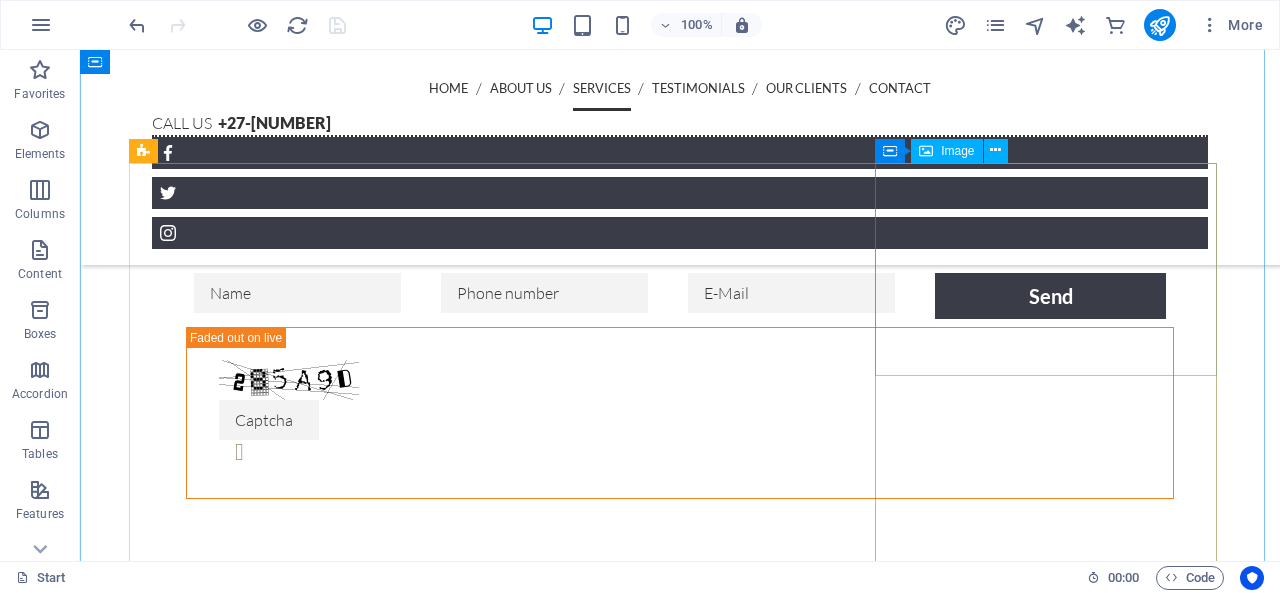 click at bounding box center (680, 9289) 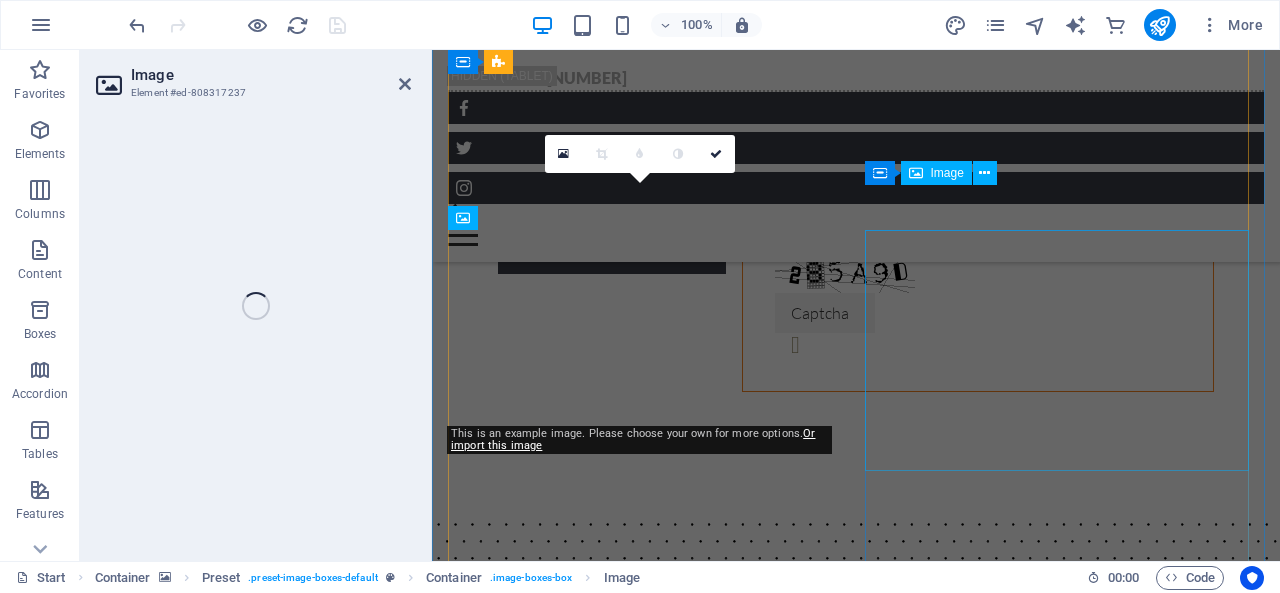 select on "%" 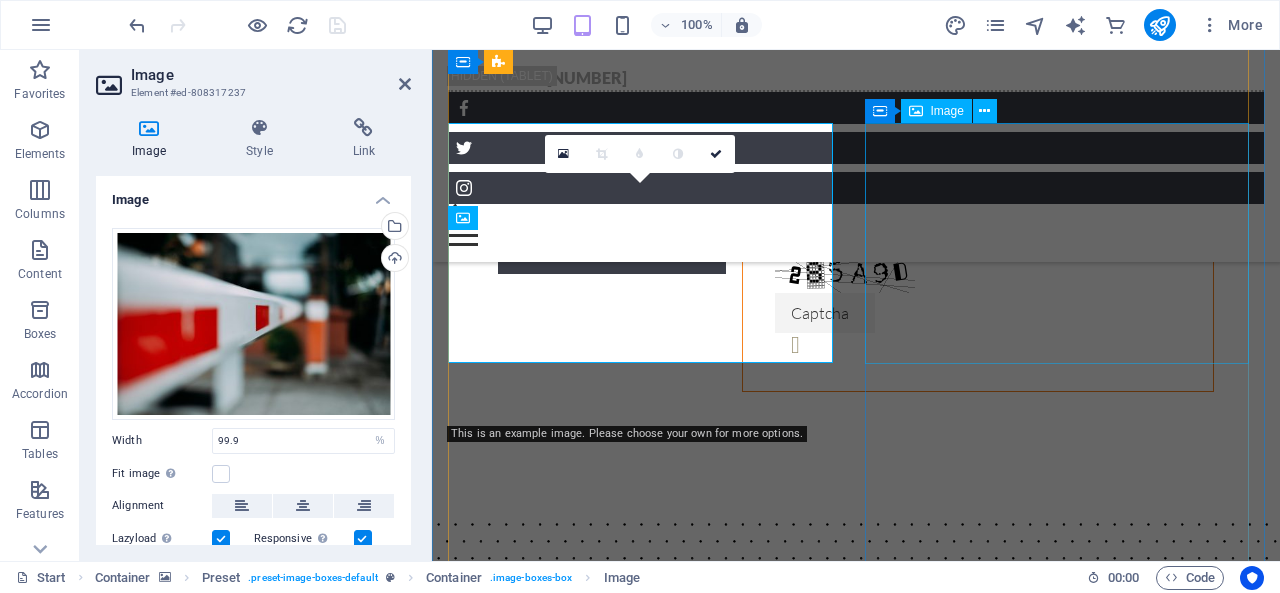 scroll, scrollTop: 6129, scrollLeft: 0, axis: vertical 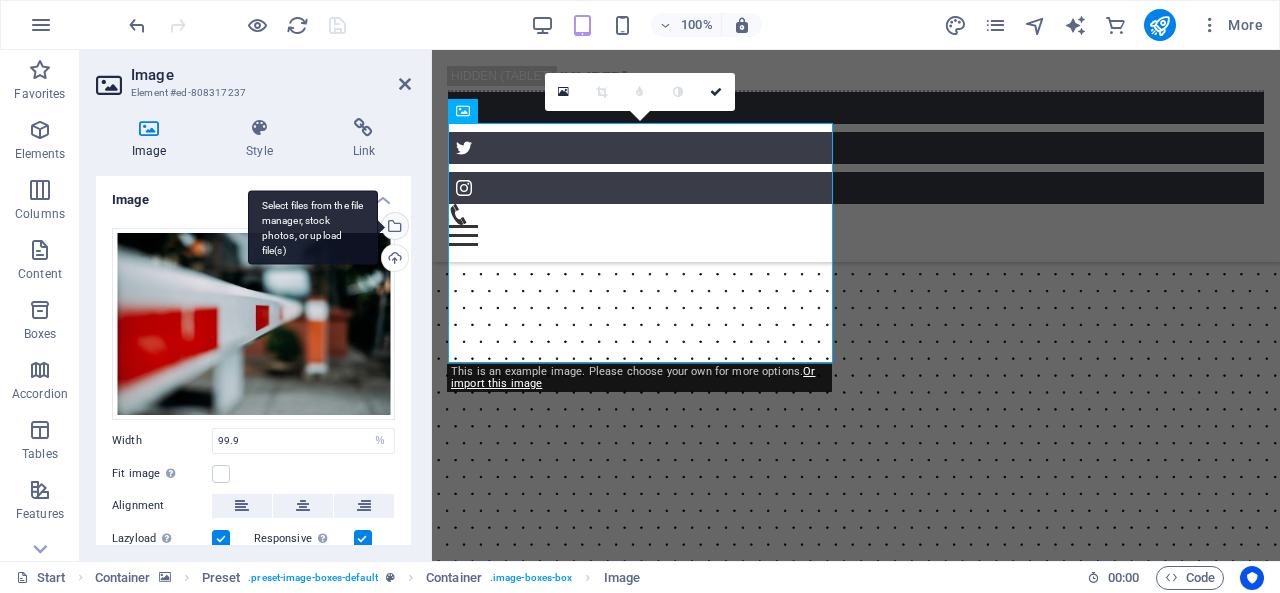 click on "Select files from the file manager, stock photos, or upload file(s)" at bounding box center [393, 228] 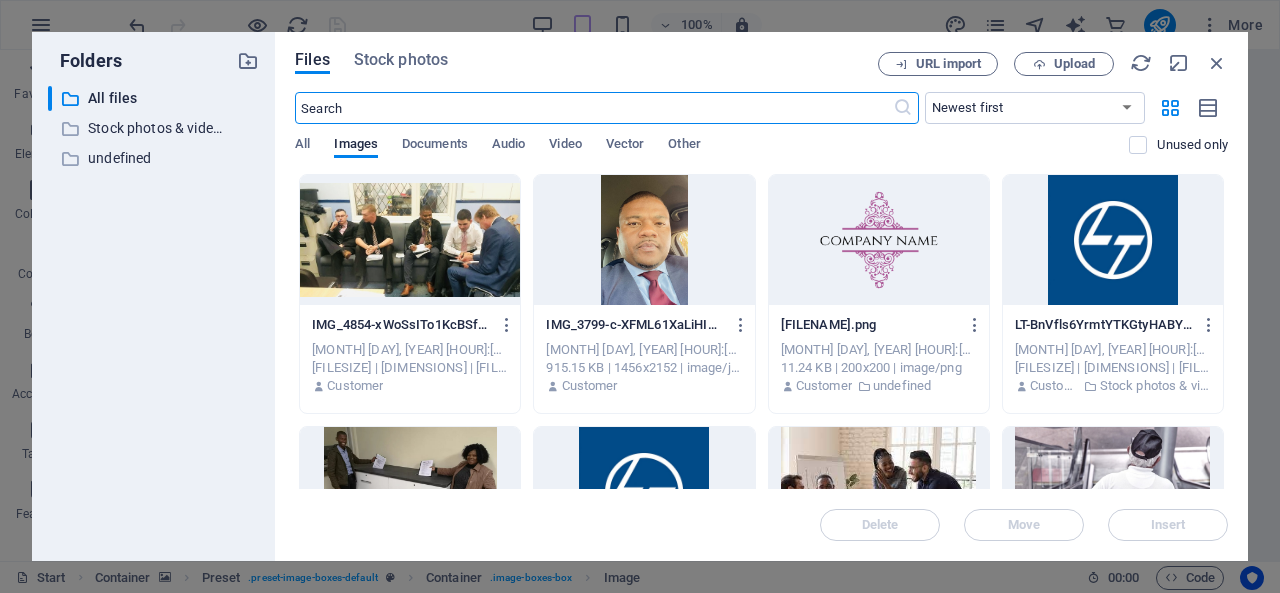 scroll, scrollTop: 8176, scrollLeft: 0, axis: vertical 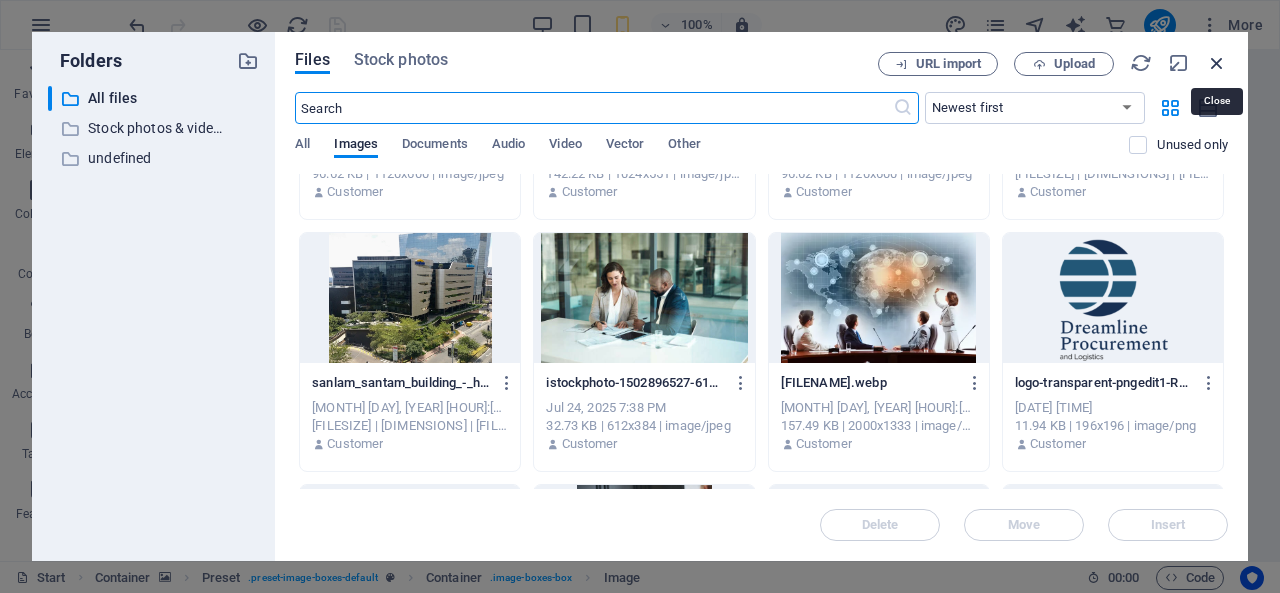 click at bounding box center (1217, 63) 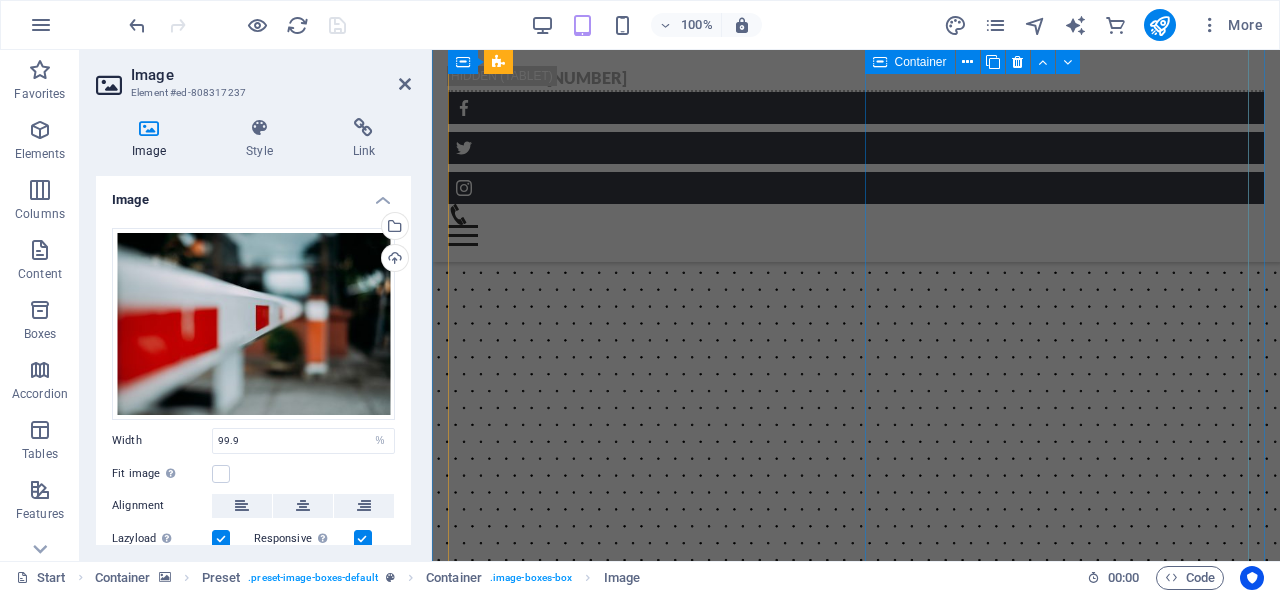 scroll, scrollTop: 5173, scrollLeft: 0, axis: vertical 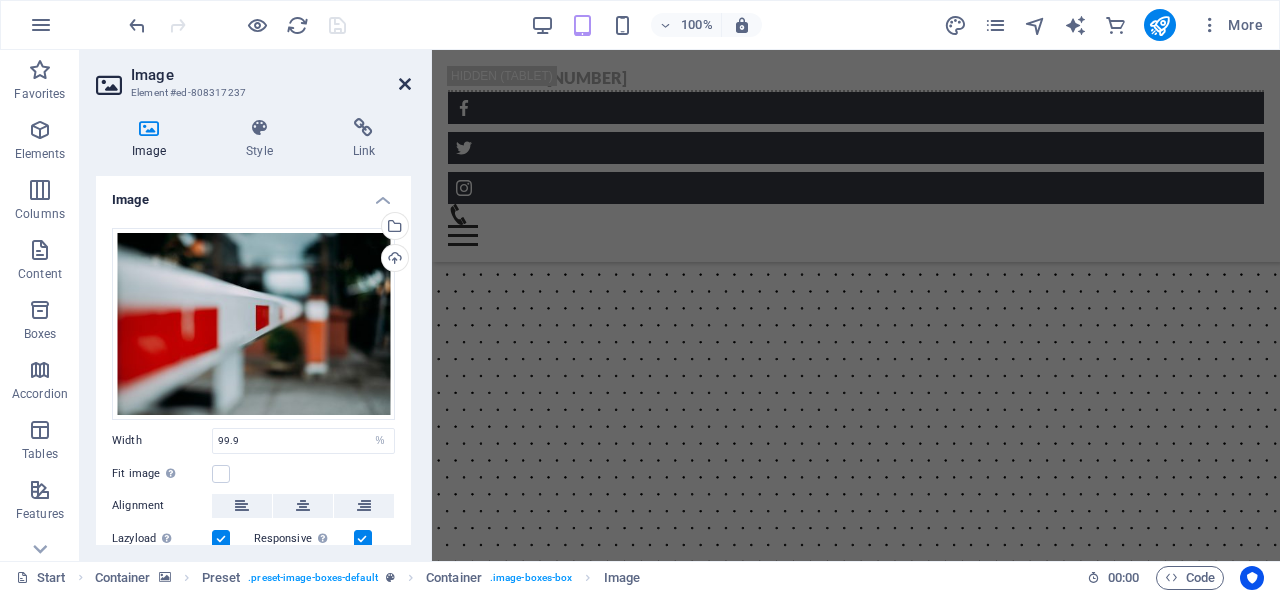 click at bounding box center (405, 84) 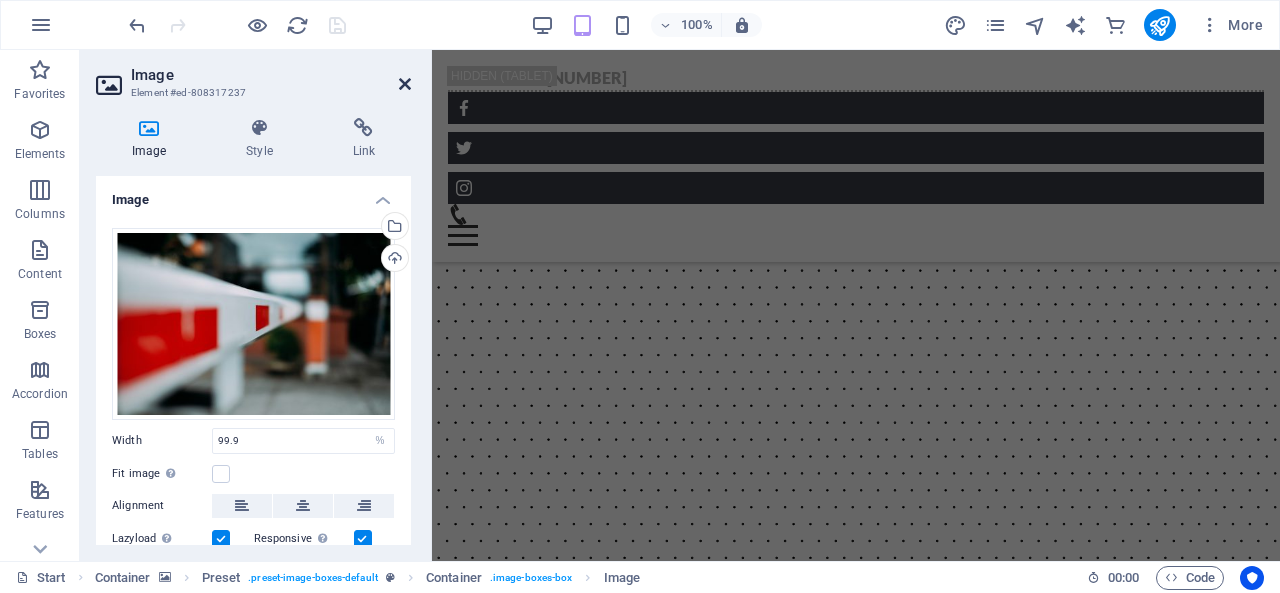 scroll, scrollTop: 3098, scrollLeft: 0, axis: vertical 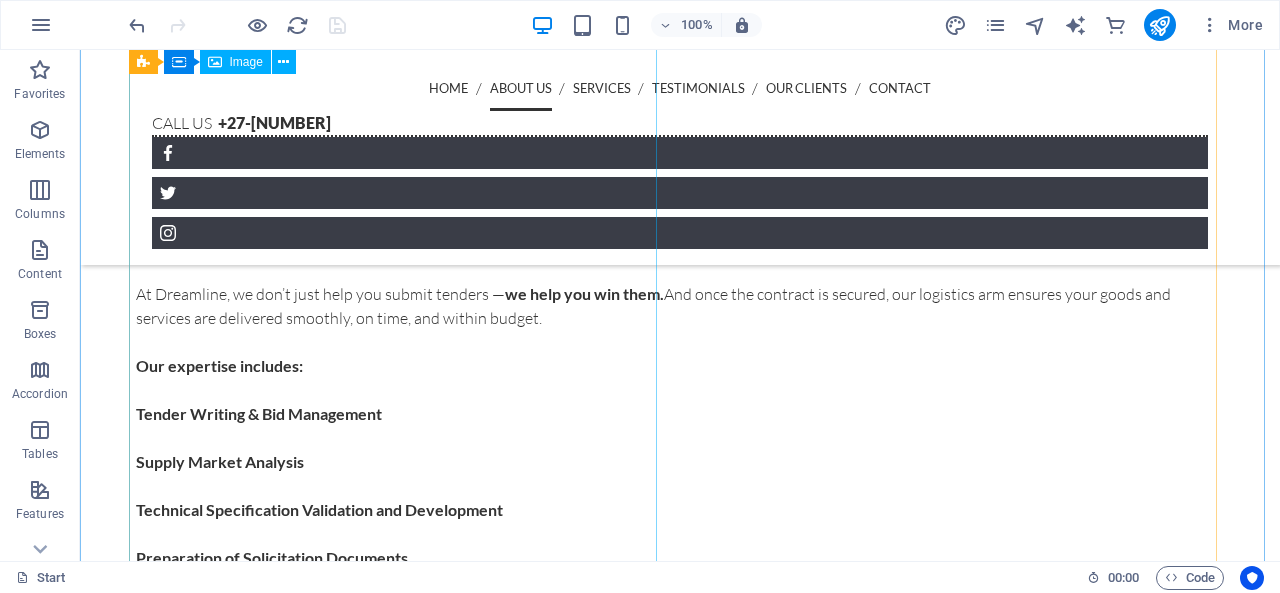 click at bounding box center (304, -185) 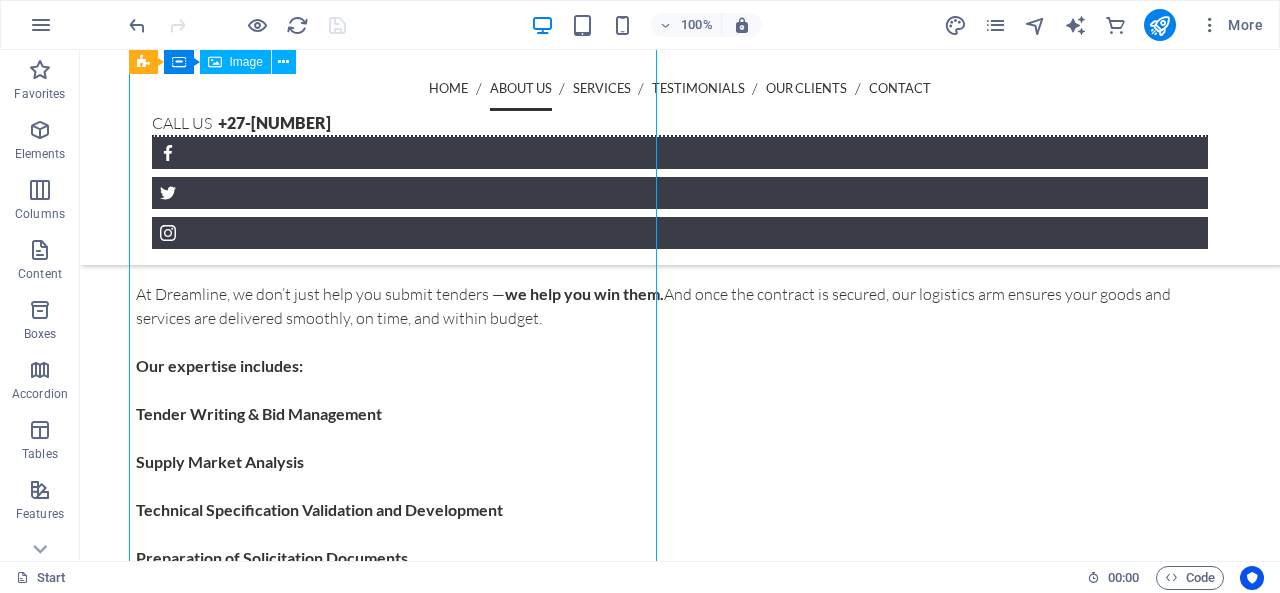 click at bounding box center (304, -185) 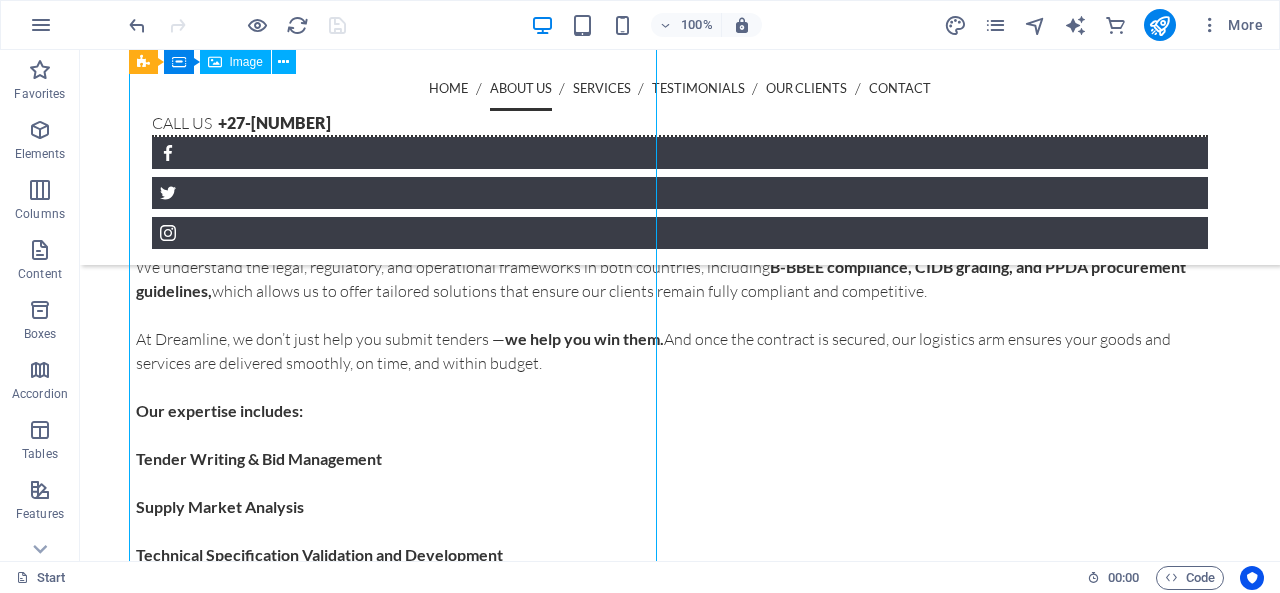 select on "%" 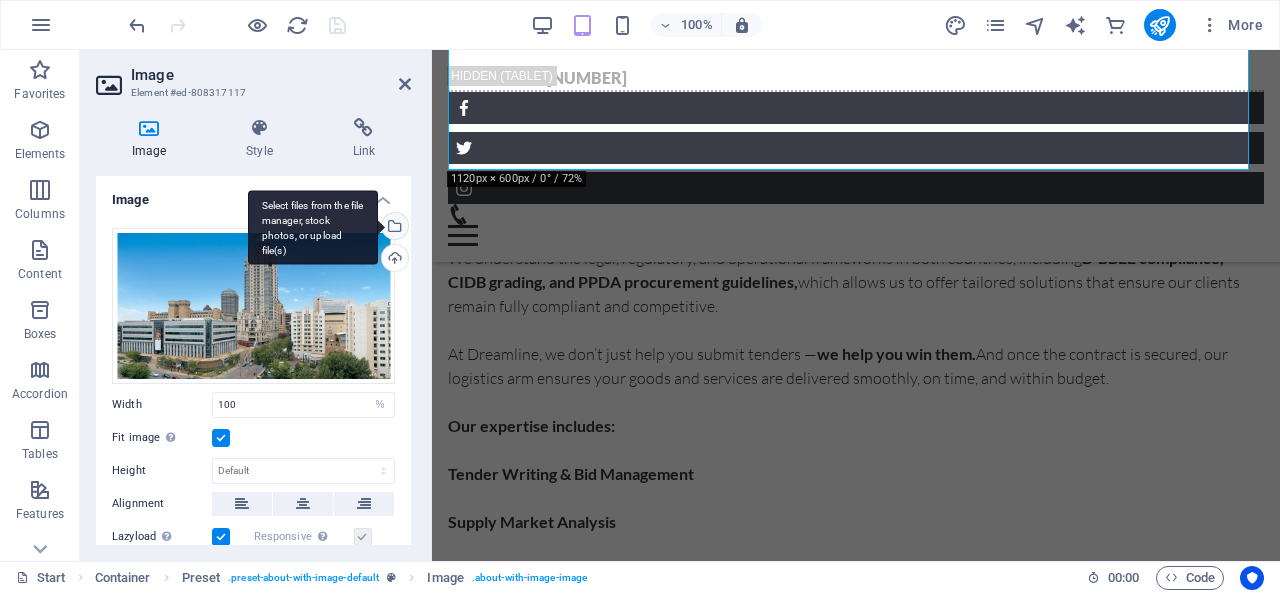 click on "Select files from the file manager, stock photos, or upload file(s)" at bounding box center (393, 228) 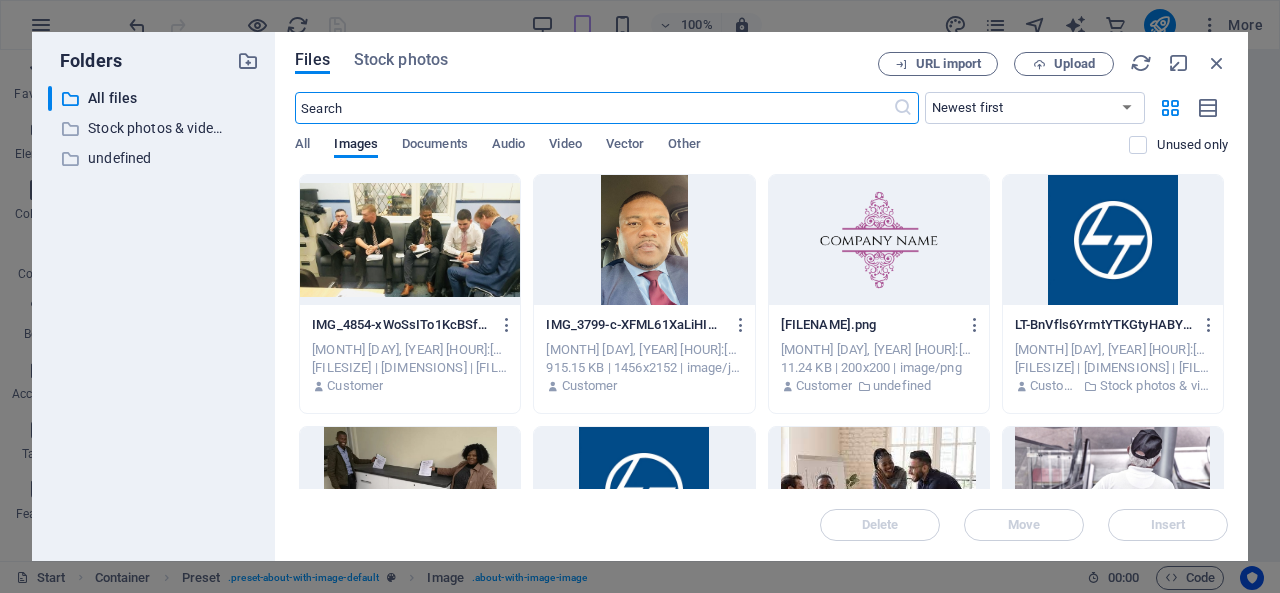 scroll, scrollTop: 453, scrollLeft: 0, axis: vertical 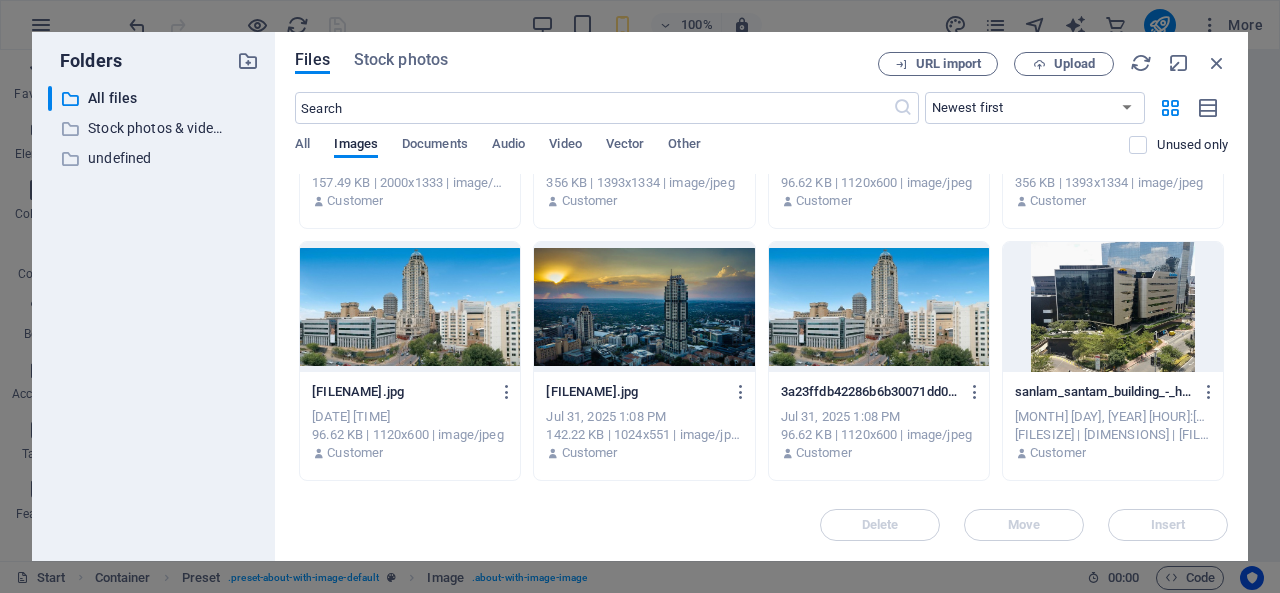 click at bounding box center (644, 307) 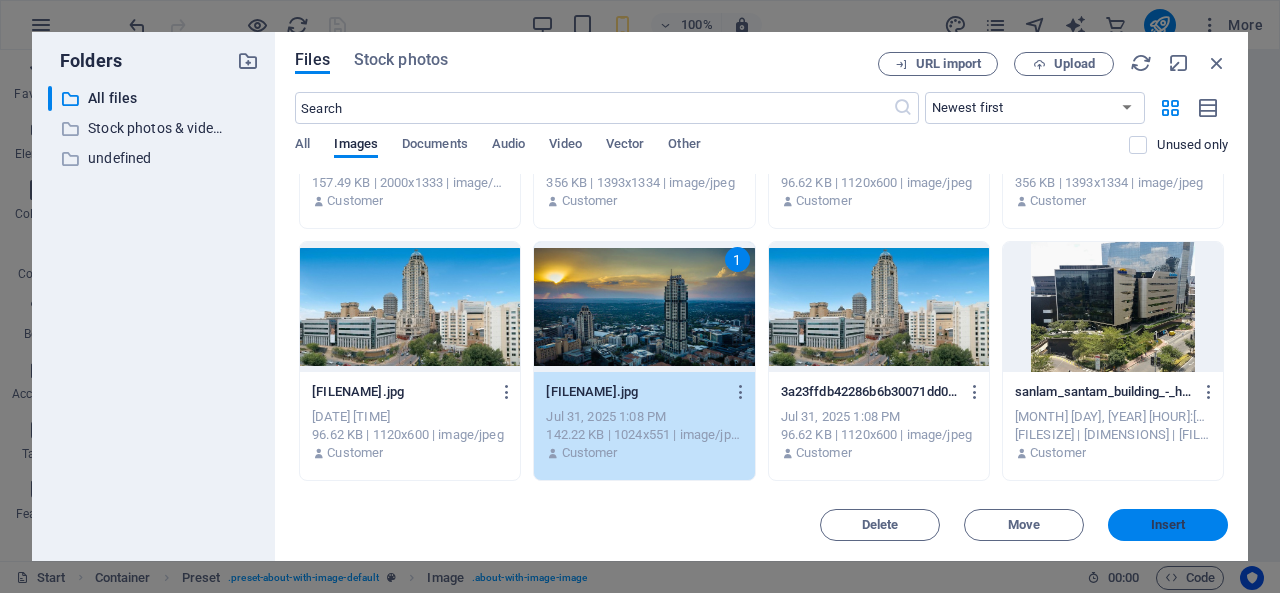 click on "Insert" at bounding box center [1168, 525] 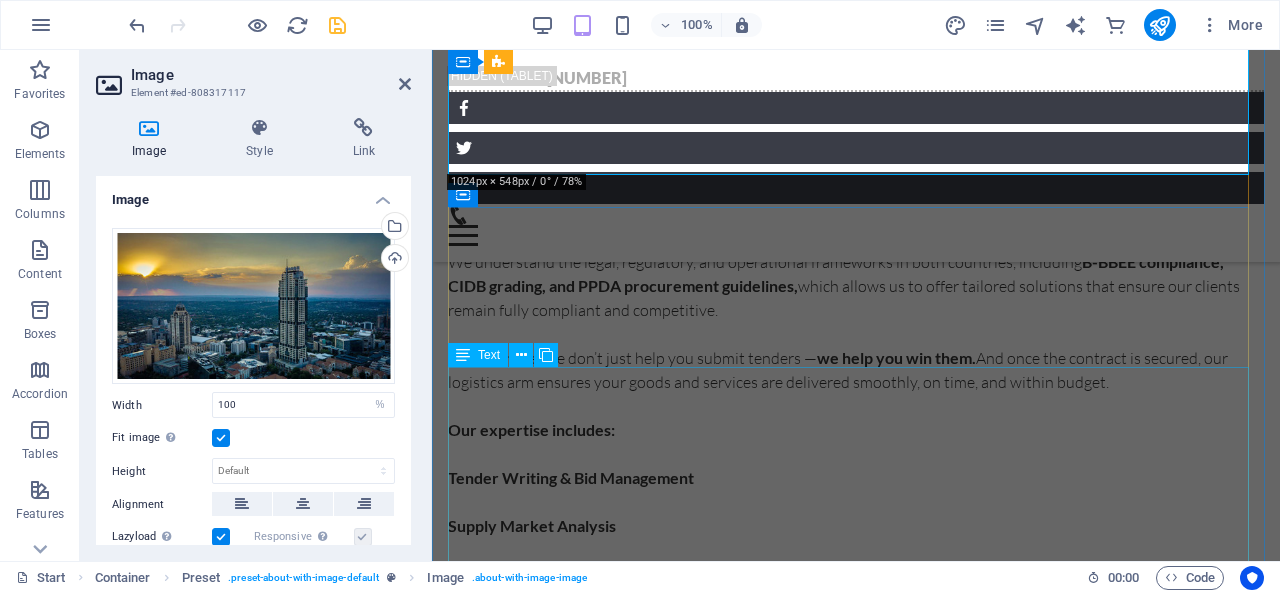 scroll, scrollTop: 1134, scrollLeft: 0, axis: vertical 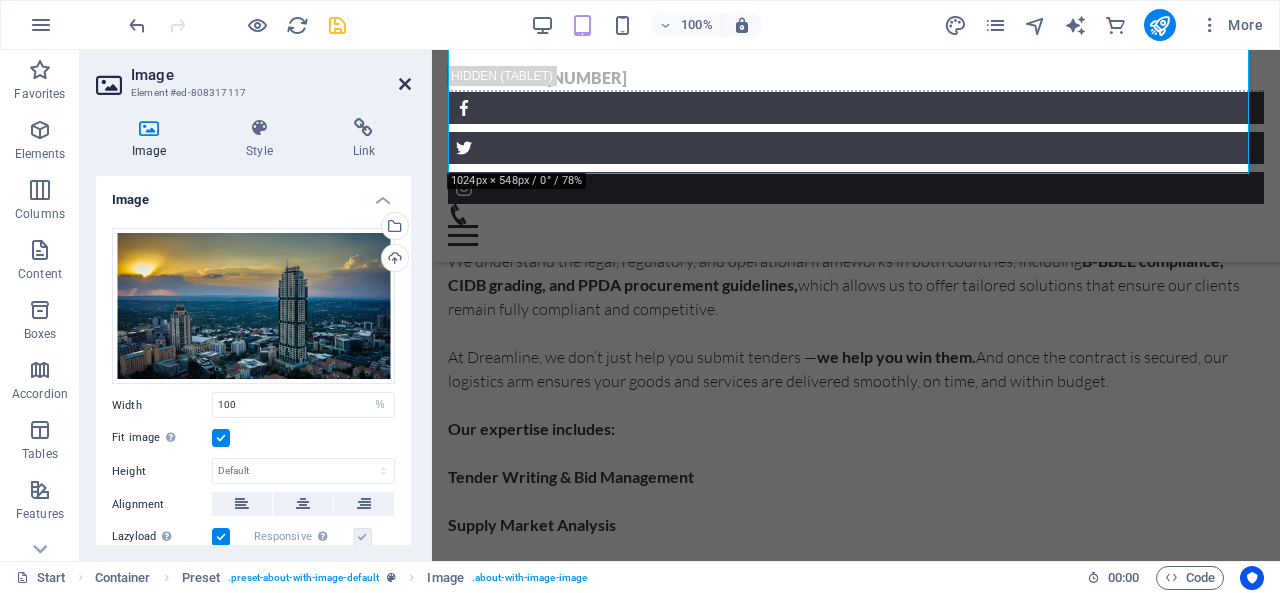 click at bounding box center [405, 84] 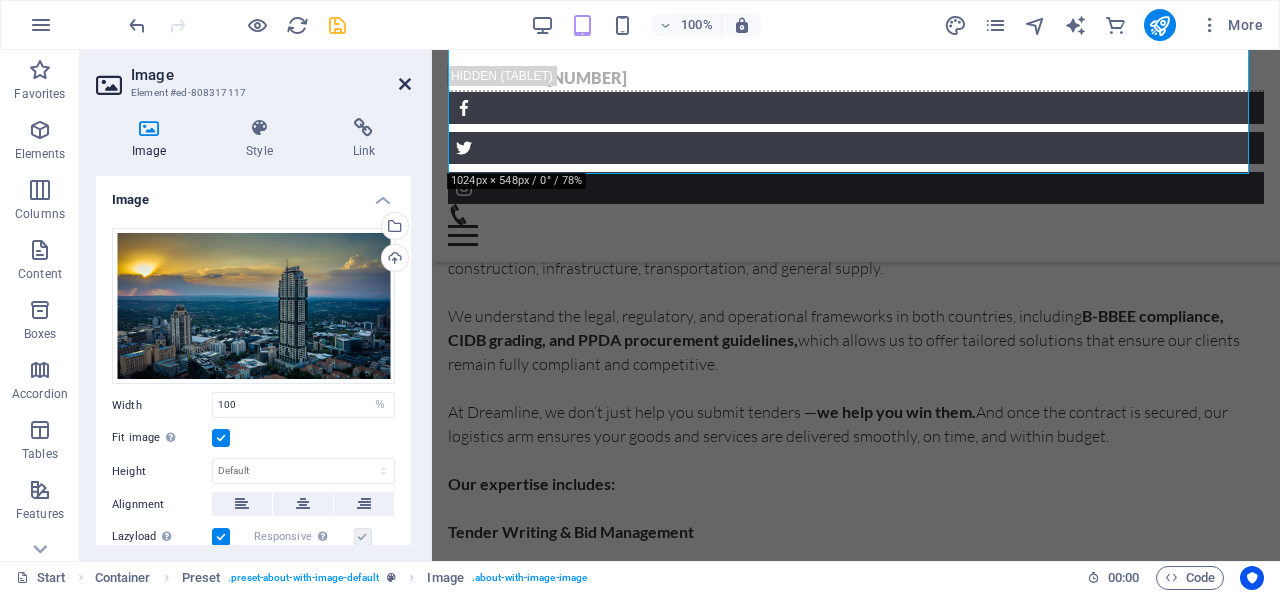 scroll, scrollTop: 1179, scrollLeft: 0, axis: vertical 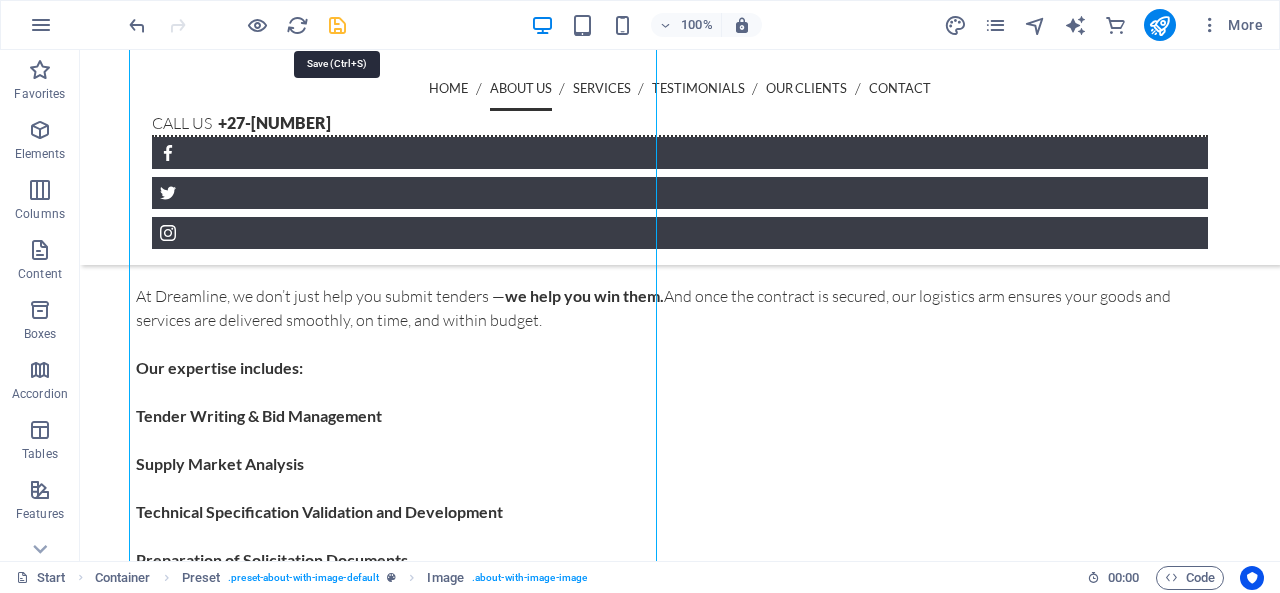 click at bounding box center (337, 25) 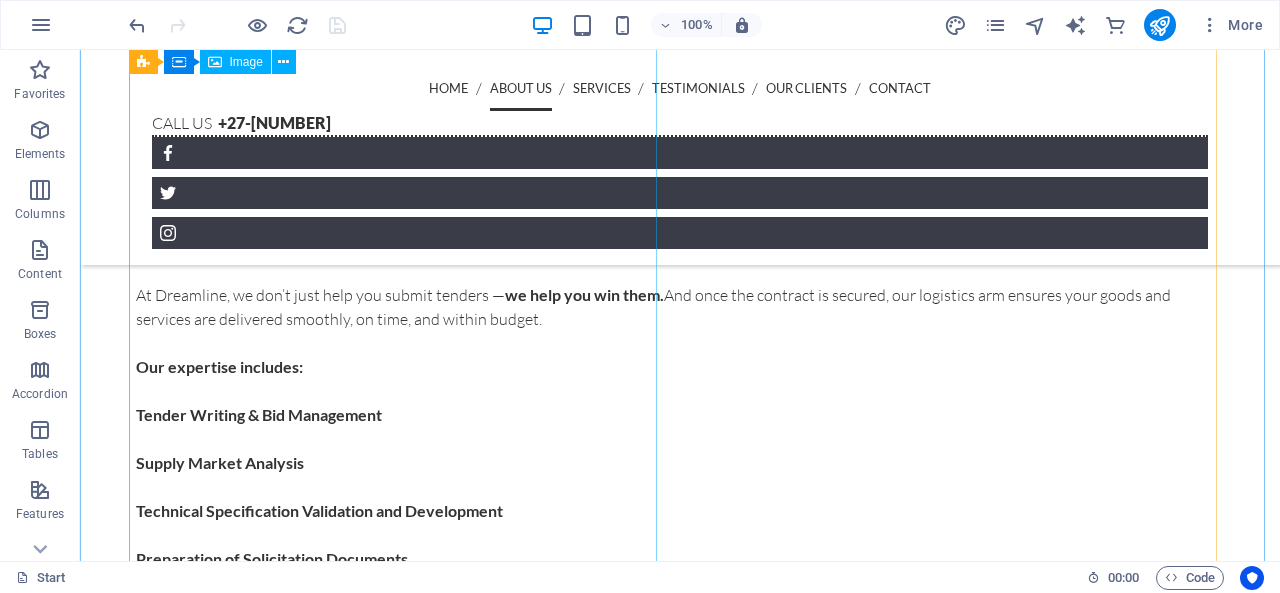 scroll, scrollTop: 1186, scrollLeft: 0, axis: vertical 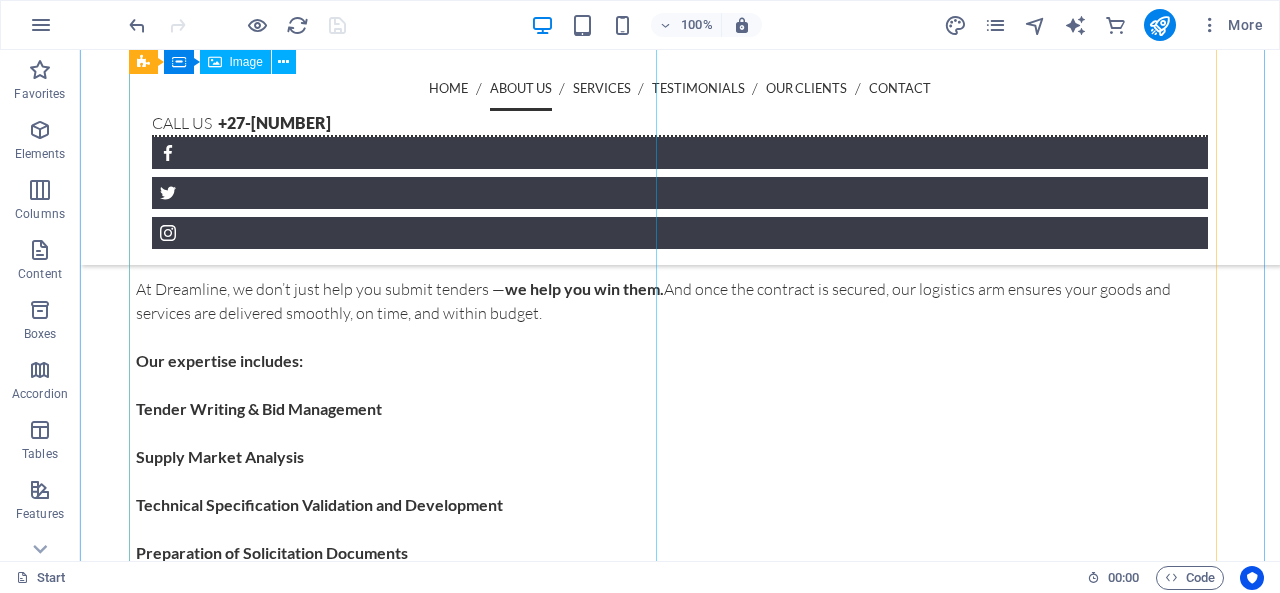 click at bounding box center [304, -190] 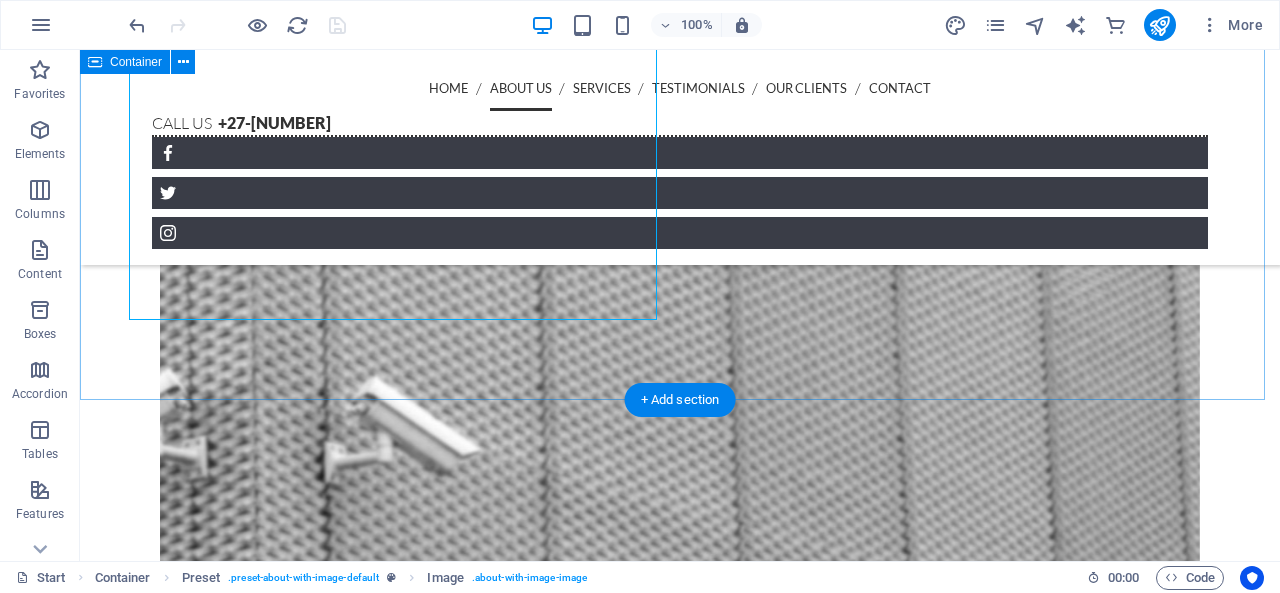 scroll, scrollTop: 1763, scrollLeft: 0, axis: vertical 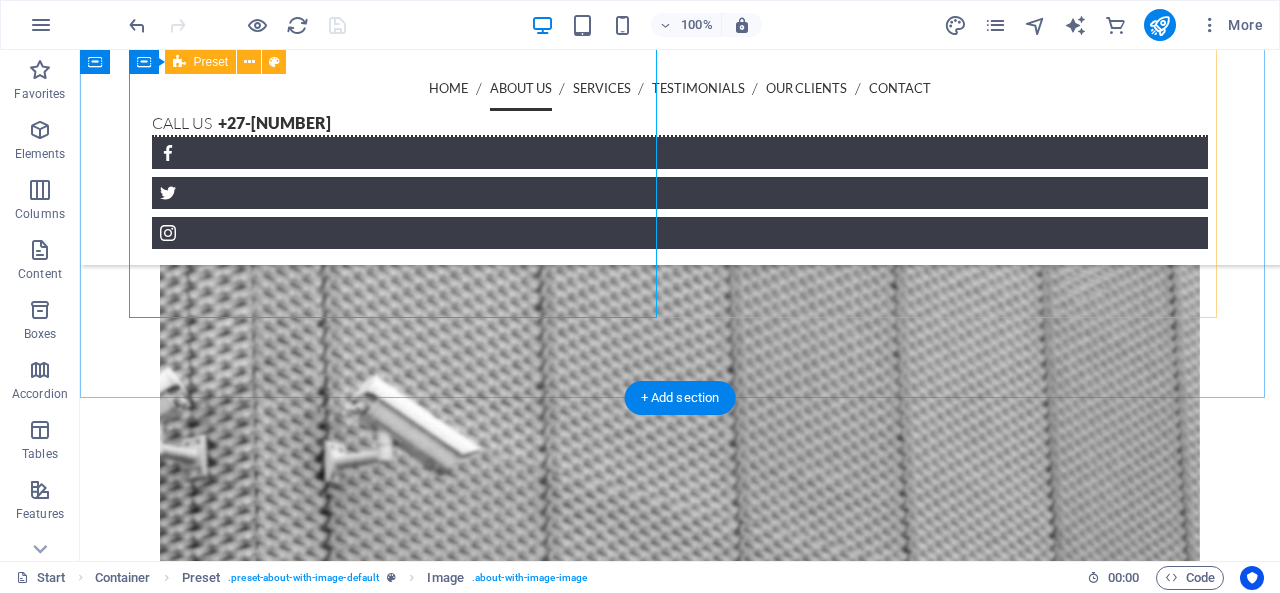 click on "More than 15 Years of Experiance Dreamline Procurement and Logistics is a South African-based company specializing in government tender solutions and supply chain support. With deep expertise in navigating public sector procurement in both South Africa and Malawi, Our services are built on a foundation of efficiency, reliability, and precision. From drafting competitive tender proposals to managing end-to-end logistics and supply chains, we support clients across various industries including construction, infrastructure, transportation, and general supply. We understand the legal, regulatory, and operational frameworks in both countries, including B-BBEE compliance, CIDB grading, and PPDA procurement guidelines, which allows us to offer tailored solutions that ensure our clients remain fully compliant and competitive. At Dreamline, we don’t just help you submit tenders — we help you win them. Our expertise includes: Tender Writing & Bid Management" at bounding box center (680, -319) 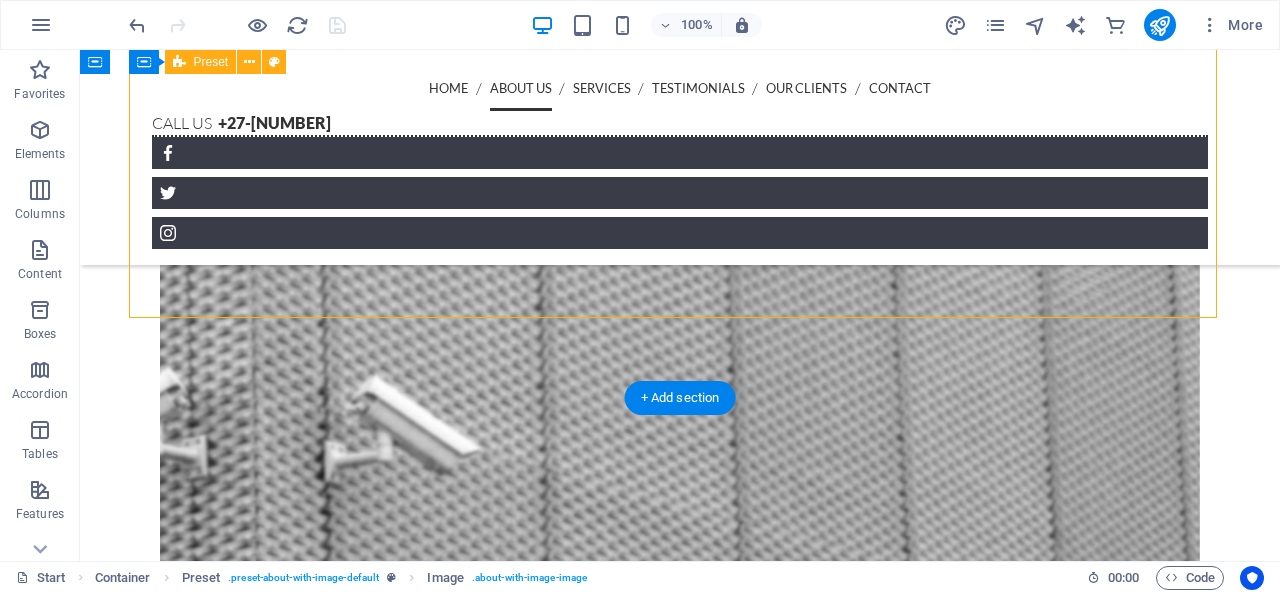 click on "More than 15 Years of Experiance Dreamline Procurement and Logistics is a South African-based company specializing in government tender solutions and supply chain support. With deep expertise in navigating public sector procurement in both South Africa and Malawi, Our services are built on a foundation of efficiency, reliability, and precision. From drafting competitive tender proposals to managing end-to-end logistics and supply chains, we support clients across various industries including construction, infrastructure, transportation, and general supply. We understand the legal, regulatory, and operational frameworks in both countries, including B-BBEE compliance, CIDB grading, and PPDA procurement guidelines, which allows us to offer tailored solutions that ensure our clients remain fully compliant and competitive. At Dreamline, we don’t just help you submit tenders — we help you win them. Our expertise includes: Tender Writing & Bid Management" at bounding box center [680, -319] 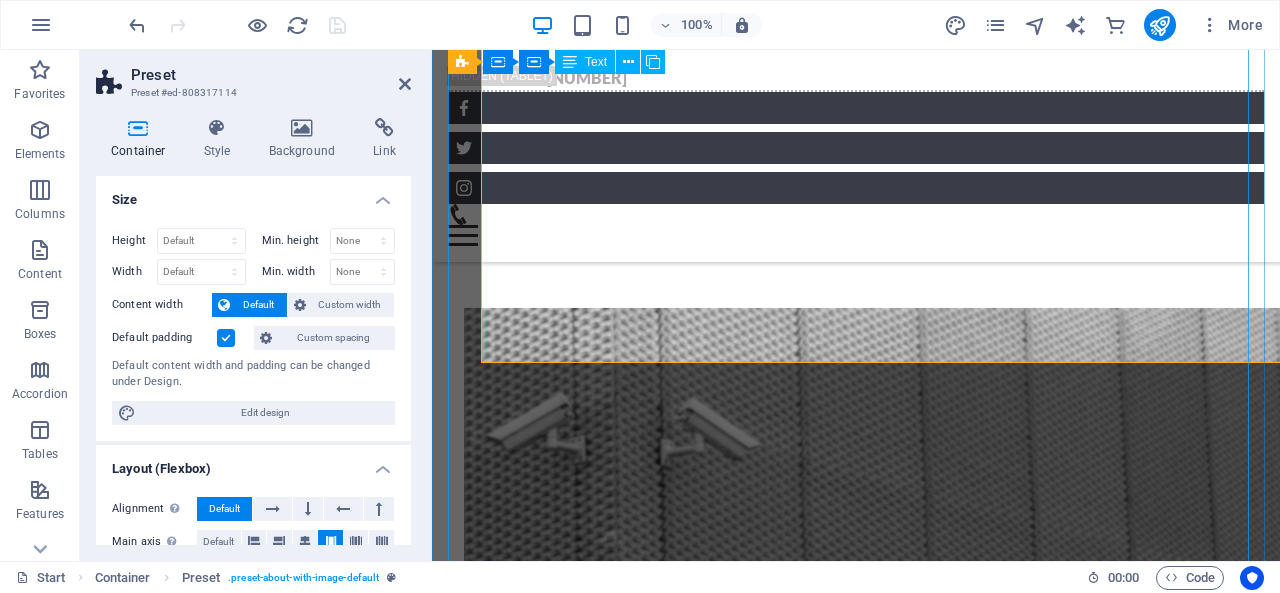 scroll, scrollTop: 1718, scrollLeft: 0, axis: vertical 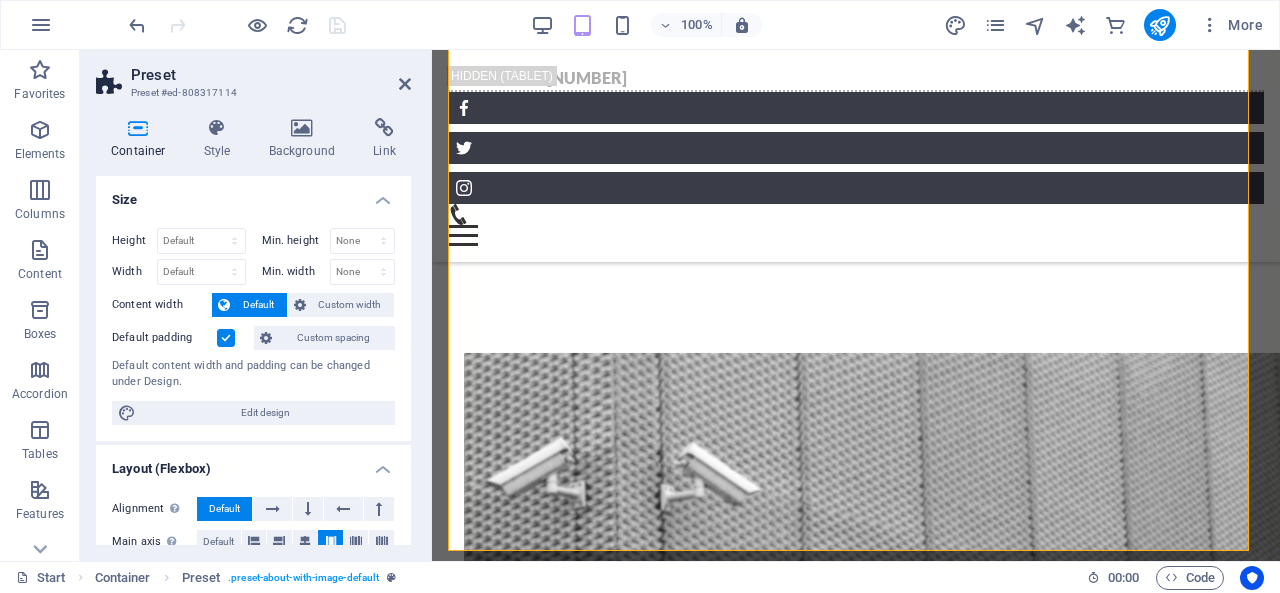 click on "Preset Preset #ed-808317114" at bounding box center [253, 76] 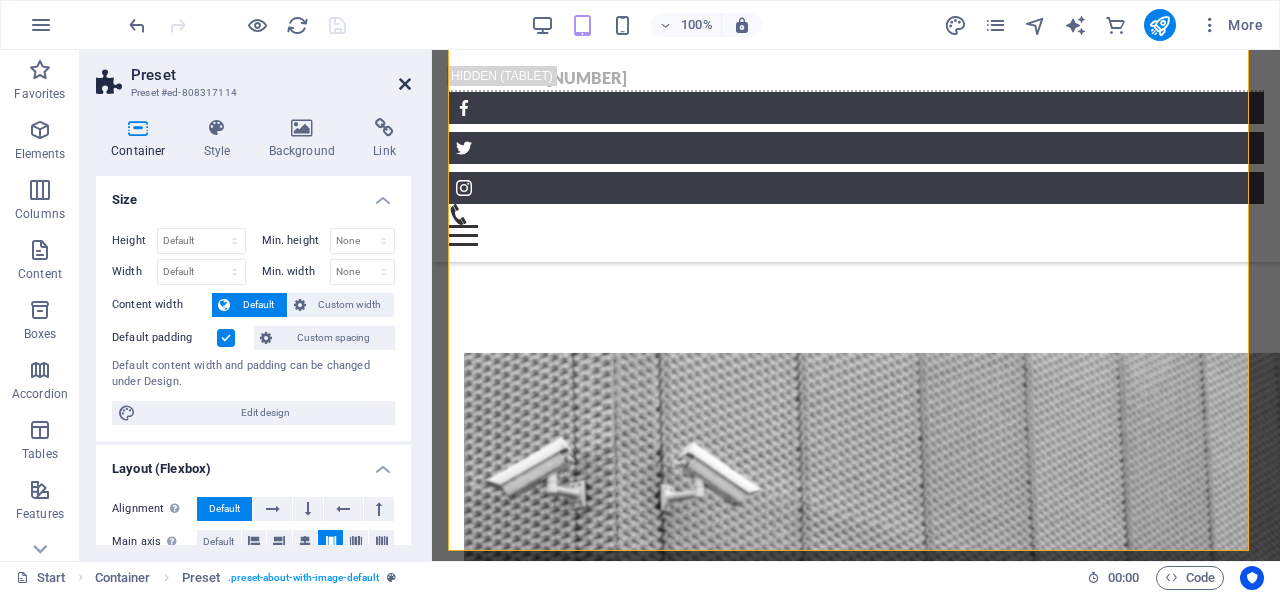 click at bounding box center (405, 84) 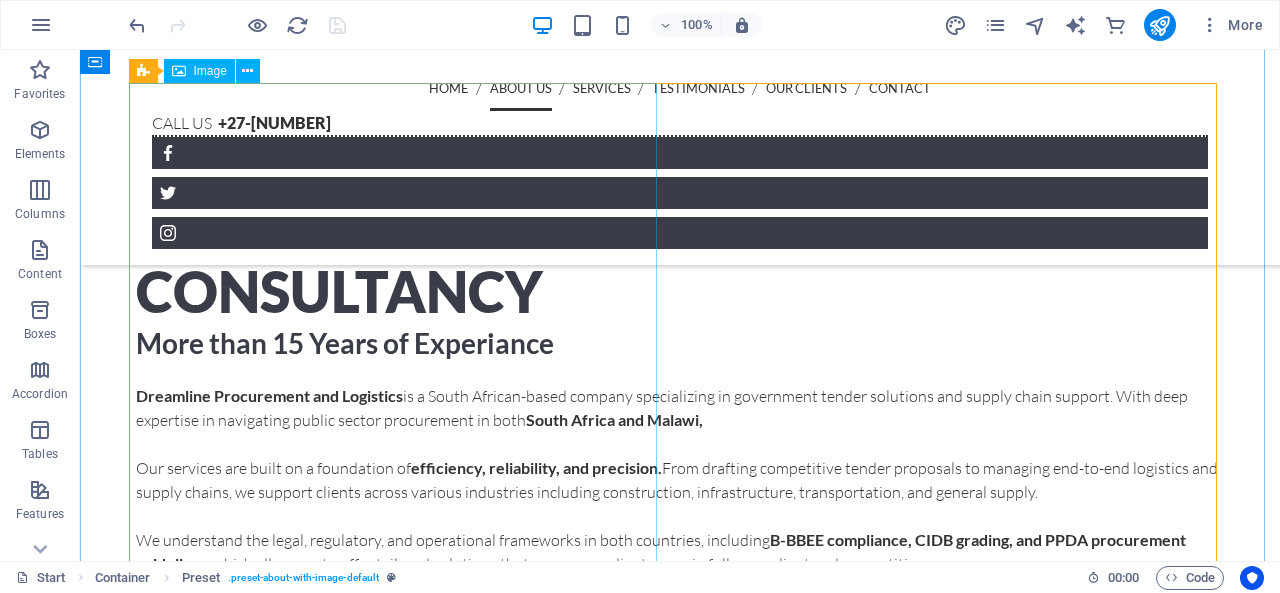 click at bounding box center [304, 133] 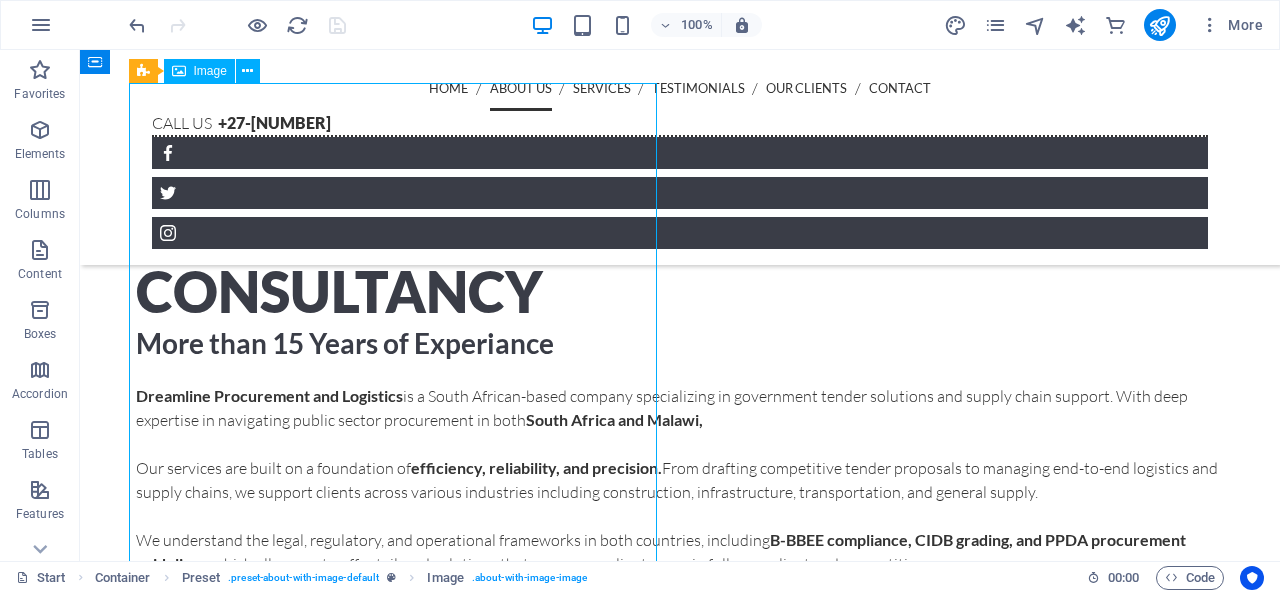 click at bounding box center (304, 133) 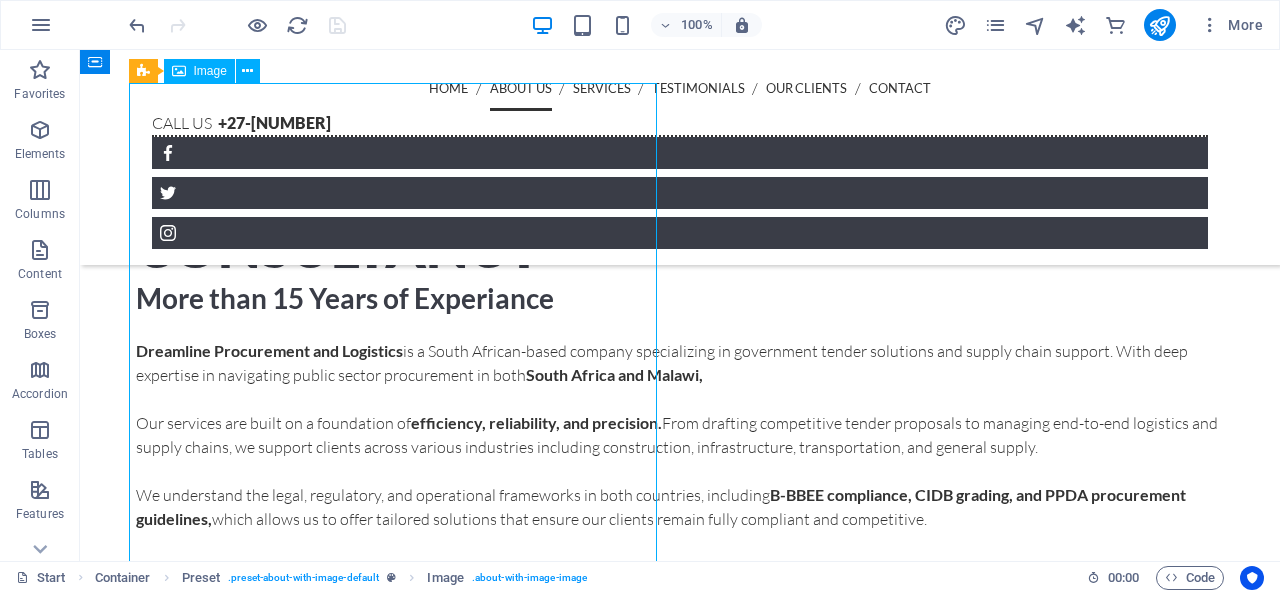 scroll, scrollTop: 818, scrollLeft: 0, axis: vertical 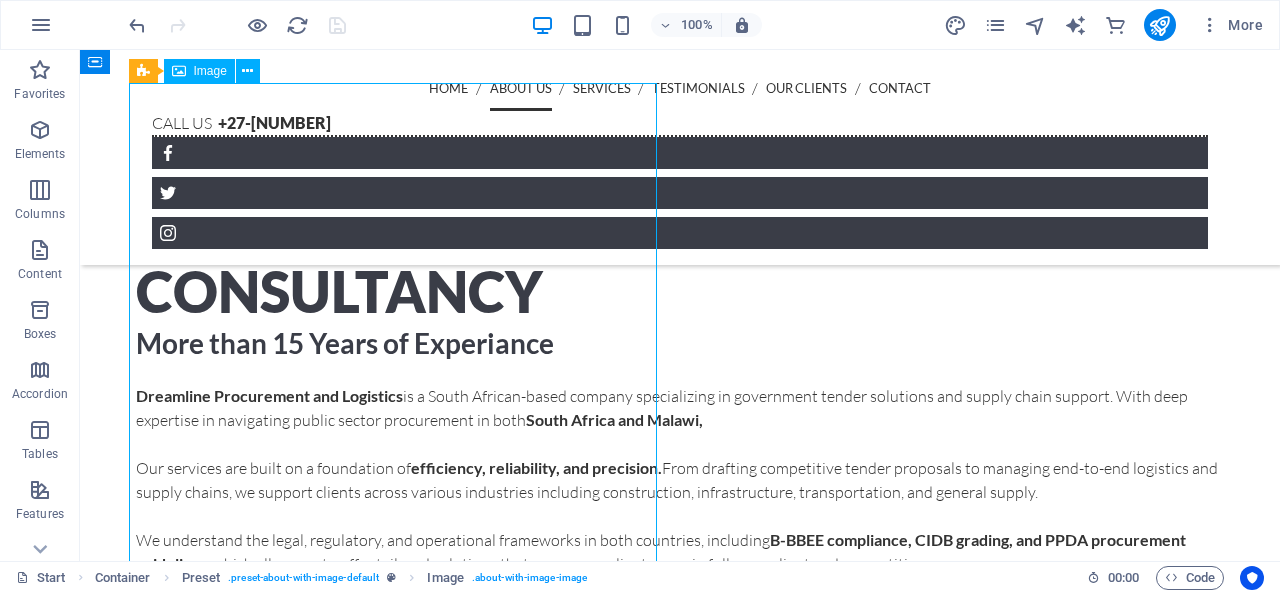 select on "%" 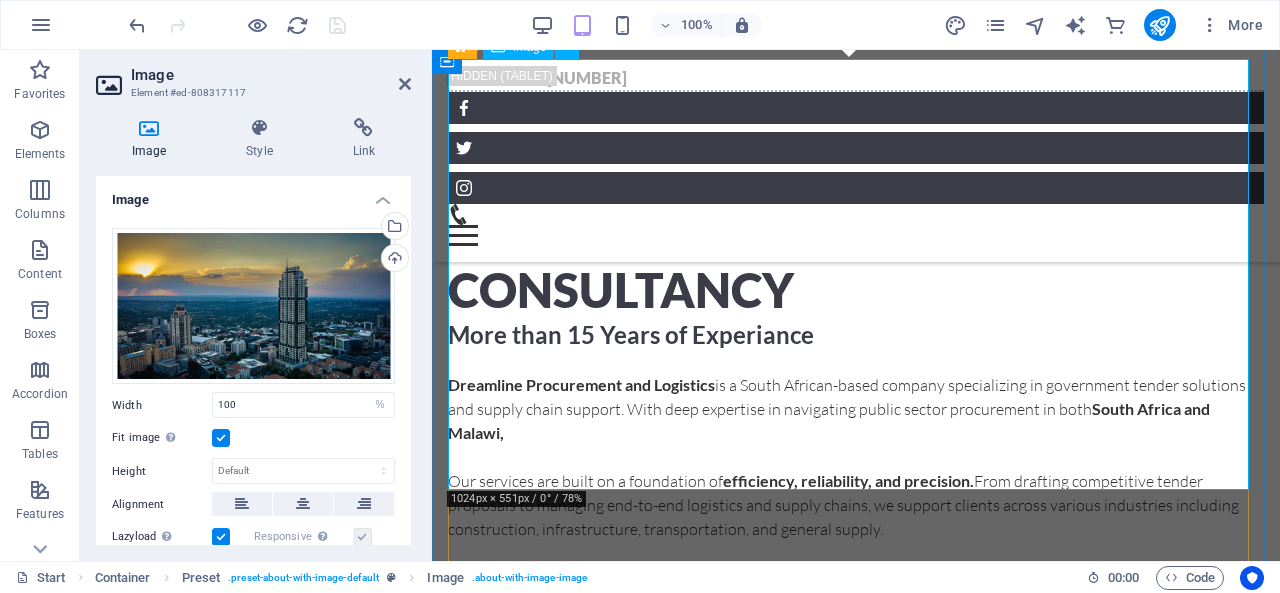 click at bounding box center [575, 127] 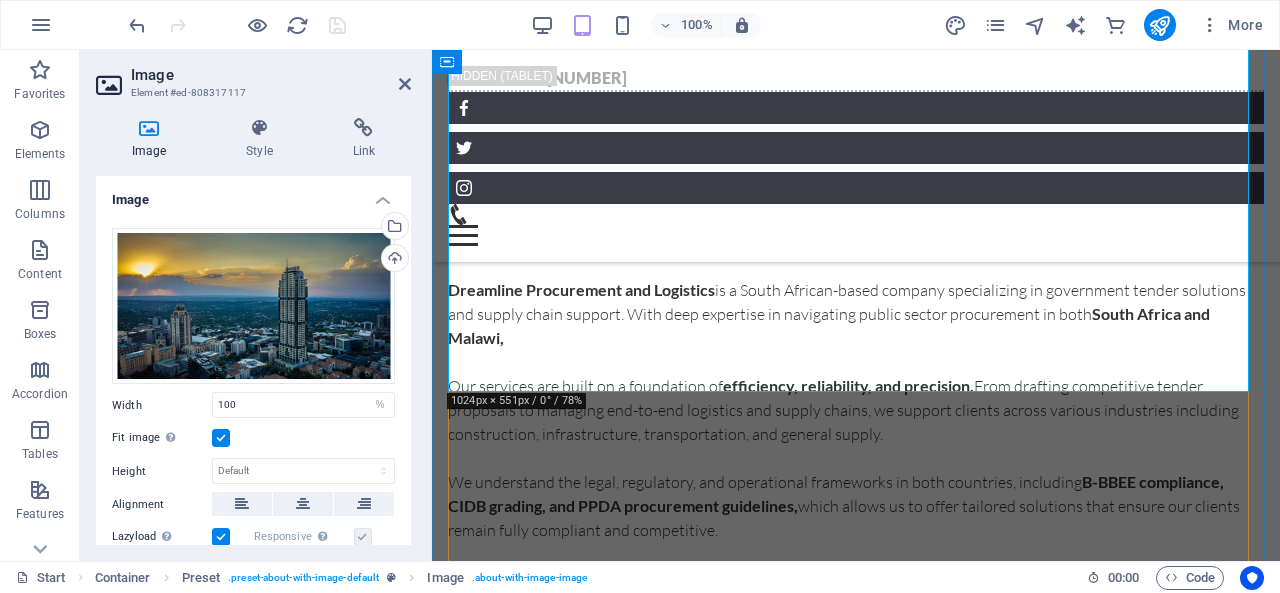 scroll, scrollTop: 923, scrollLeft: 0, axis: vertical 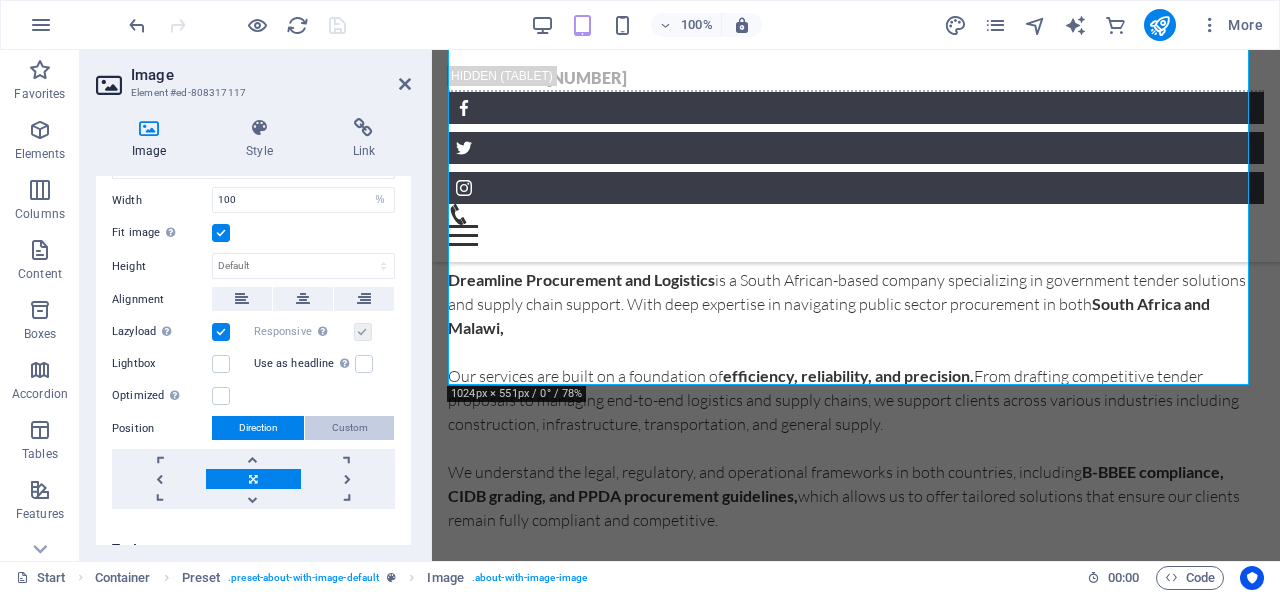 click on "Custom" at bounding box center (350, 428) 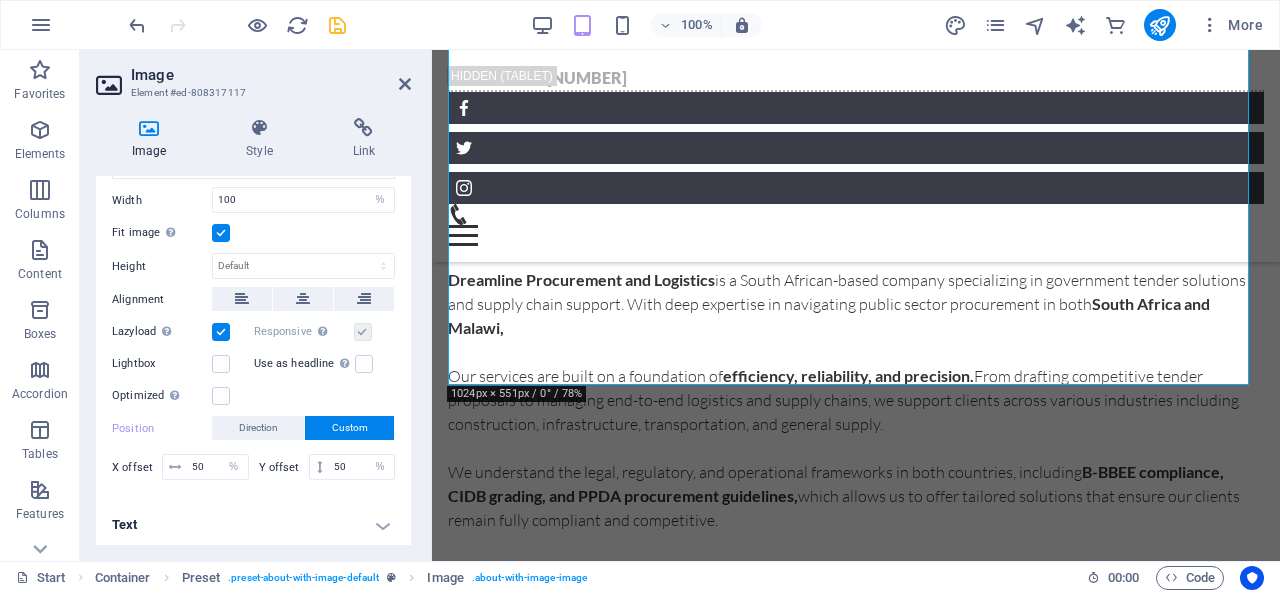 scroll, scrollTop: 207, scrollLeft: 0, axis: vertical 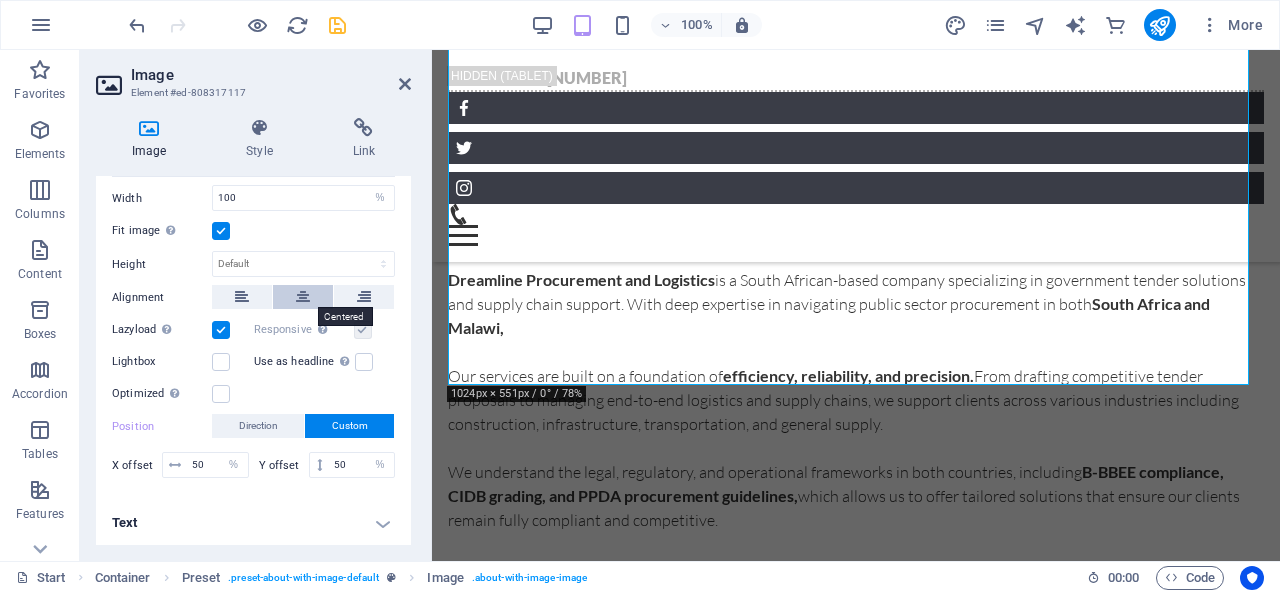 click at bounding box center [303, 297] 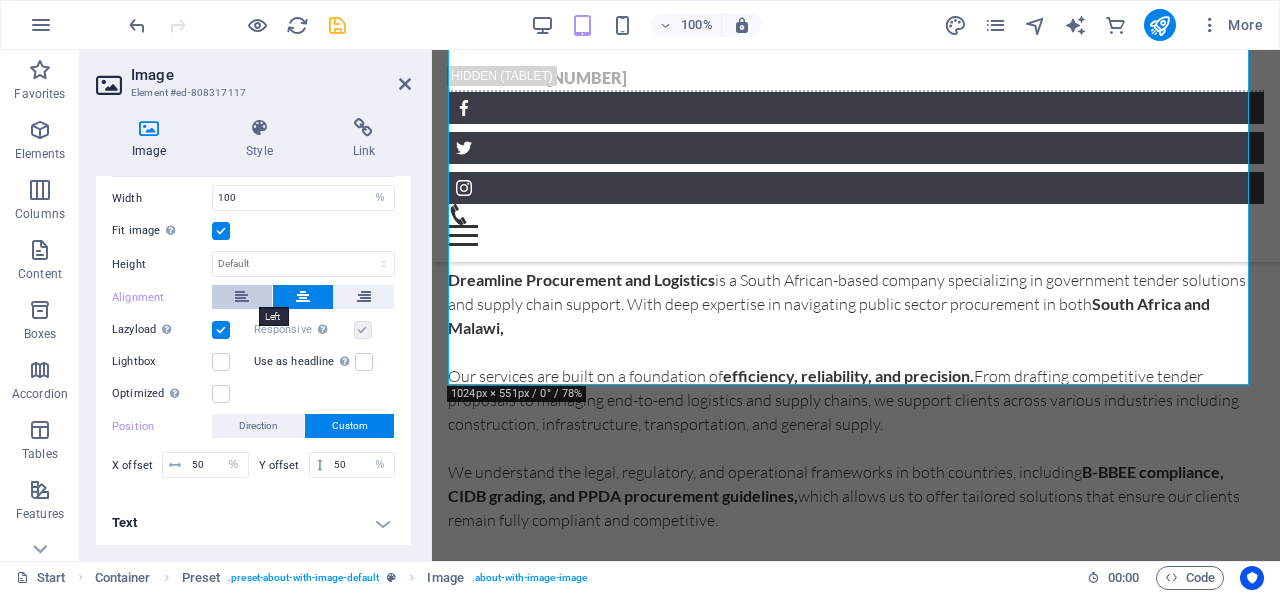 click at bounding box center [242, 297] 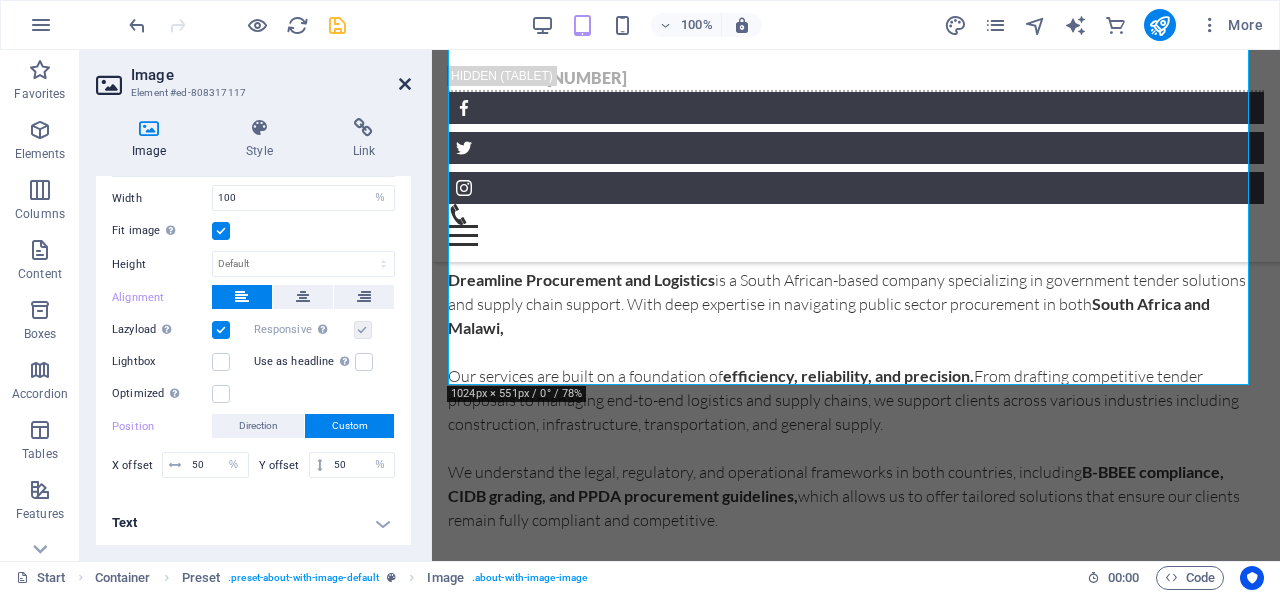 click at bounding box center (405, 84) 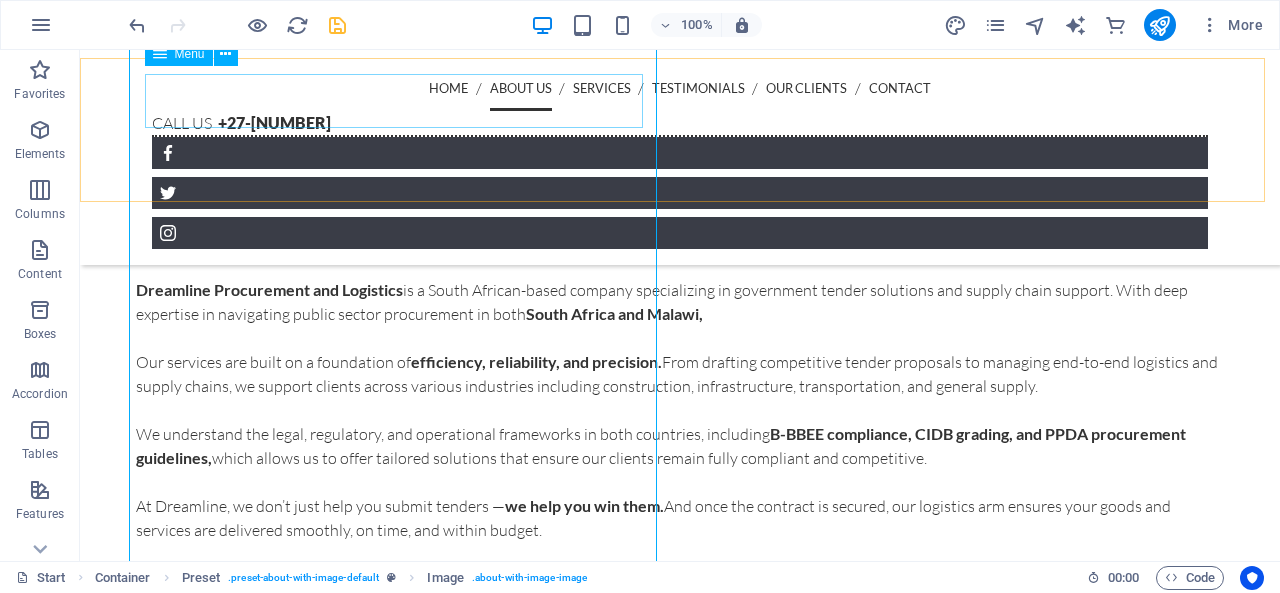 scroll, scrollTop: 968, scrollLeft: 0, axis: vertical 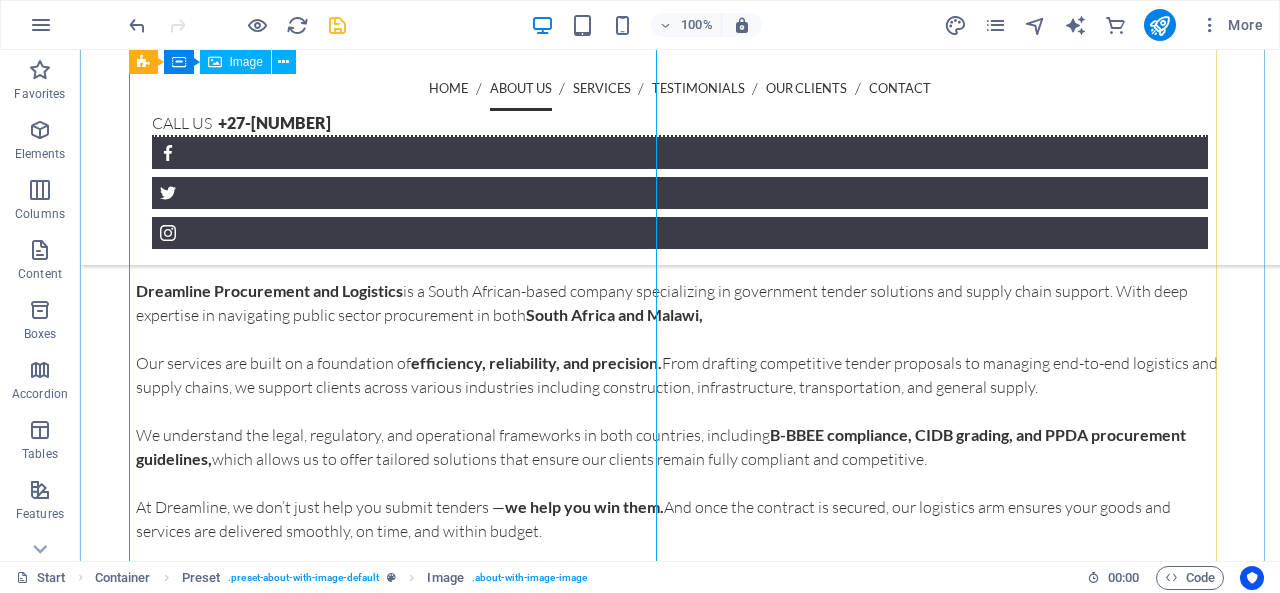 click at bounding box center [304, 28] 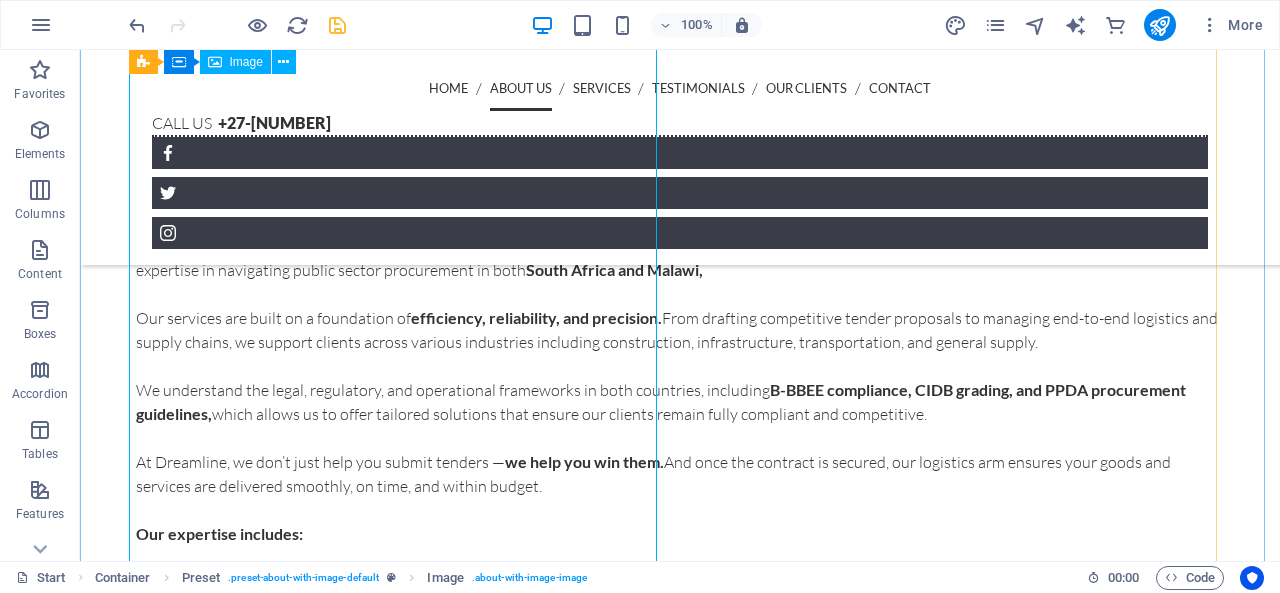 scroll, scrollTop: 923, scrollLeft: 0, axis: vertical 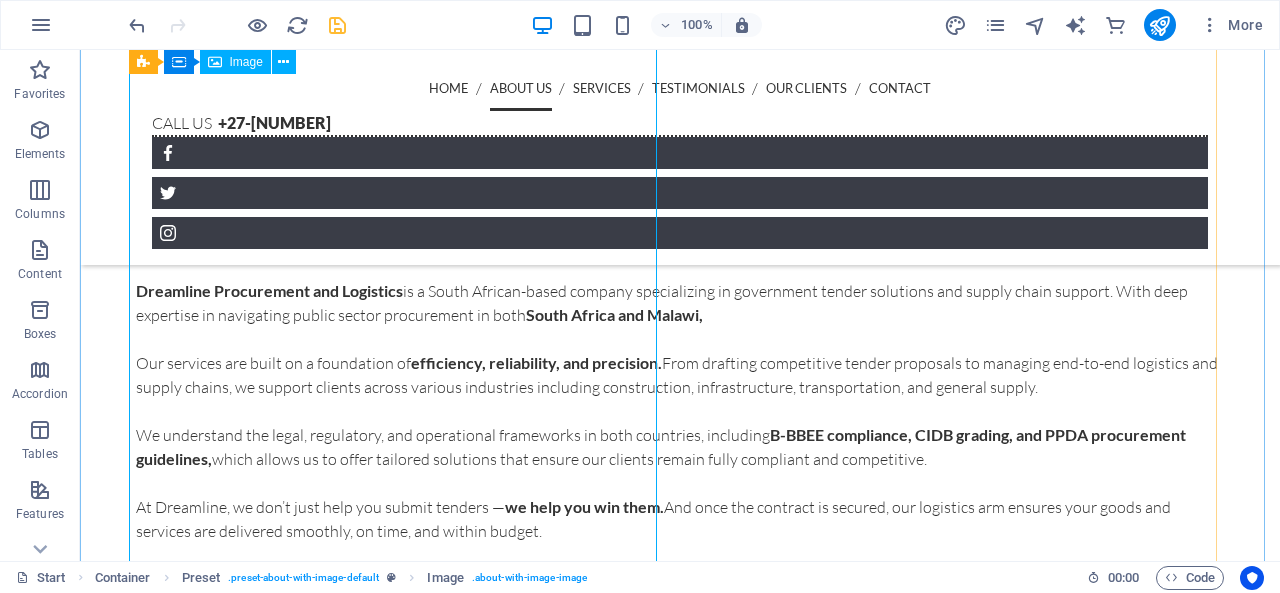 select on "%" 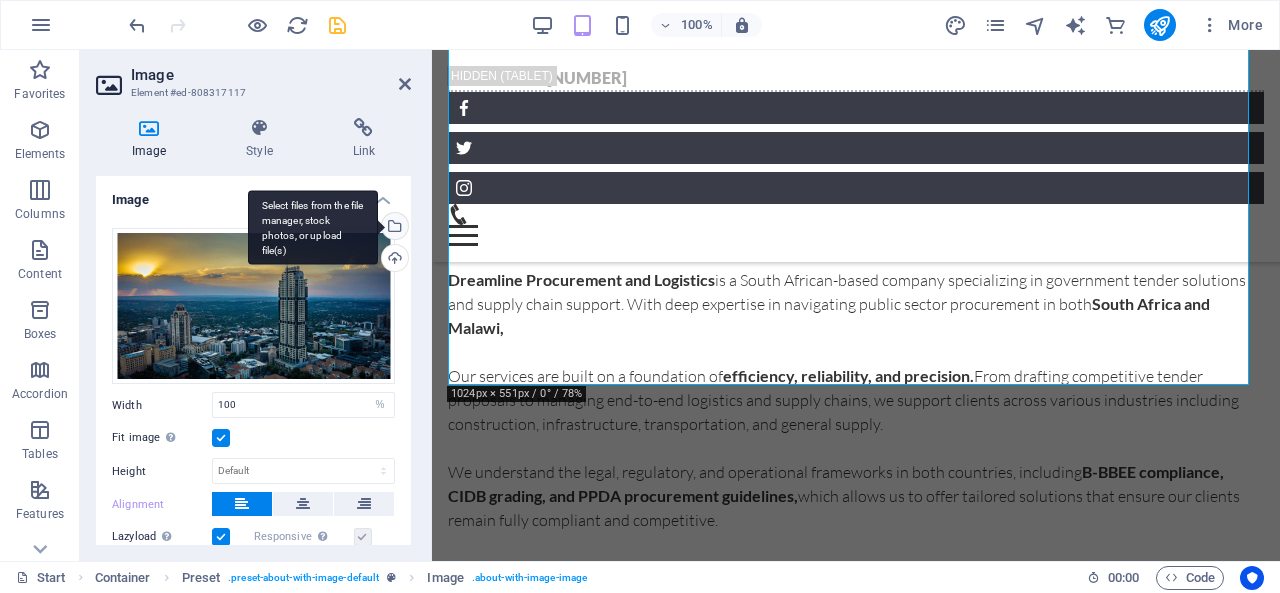 click on "Select files from the file manager, stock photos, or upload file(s)" at bounding box center [393, 228] 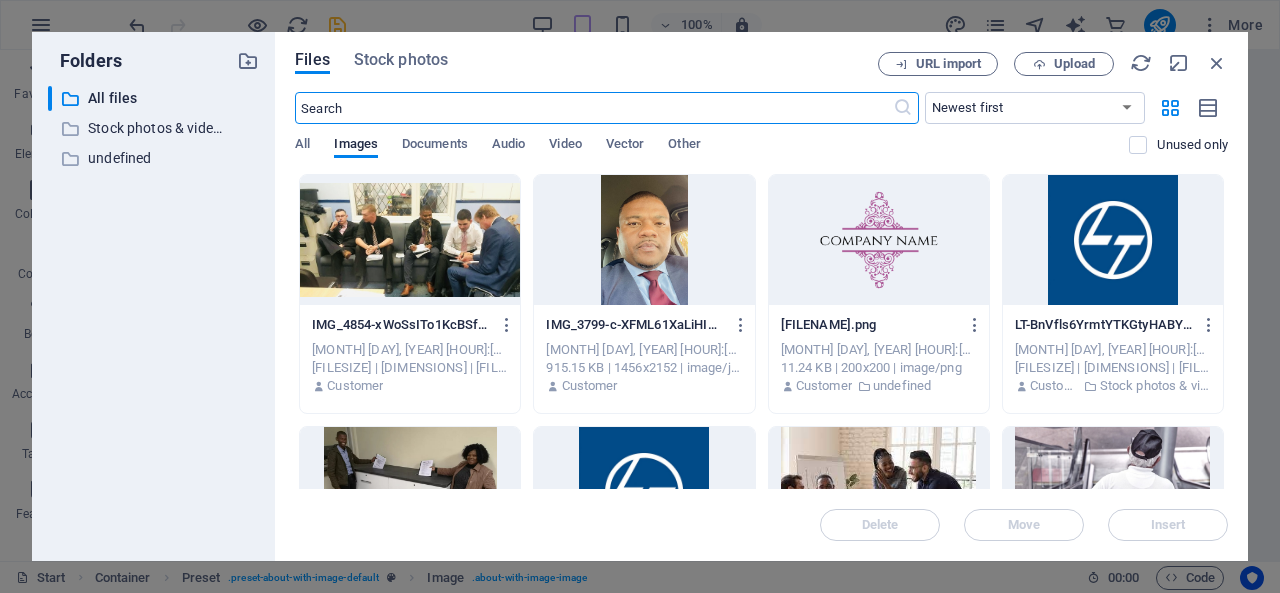 scroll, scrollTop: 453, scrollLeft: 0, axis: vertical 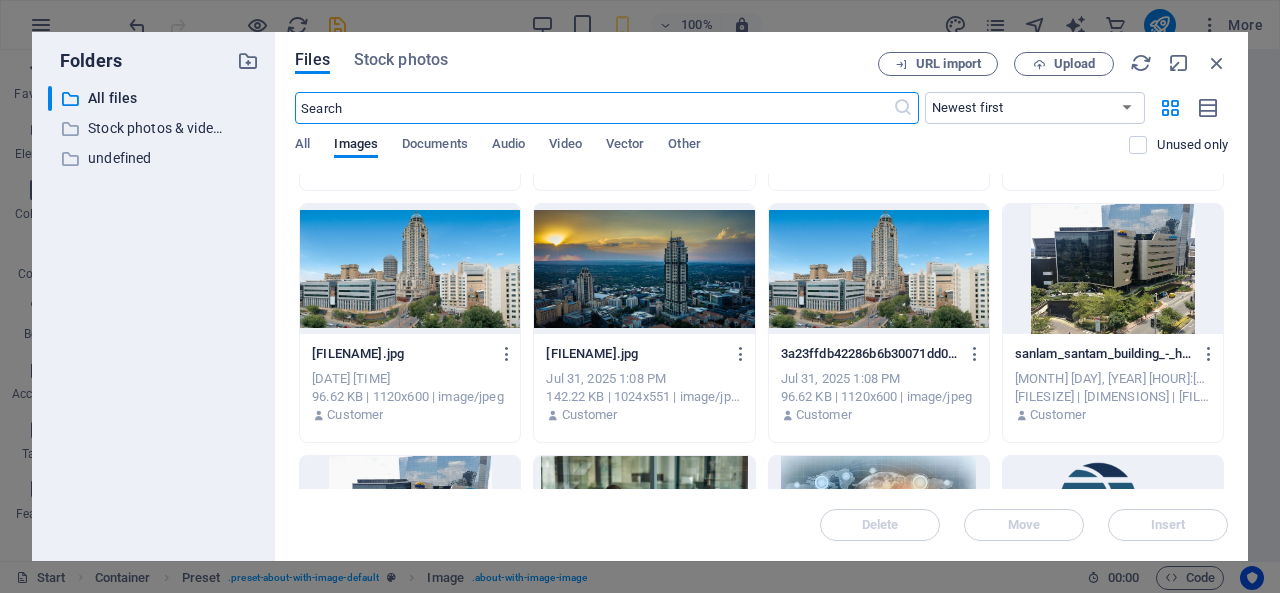 click at bounding box center (1113, 269) 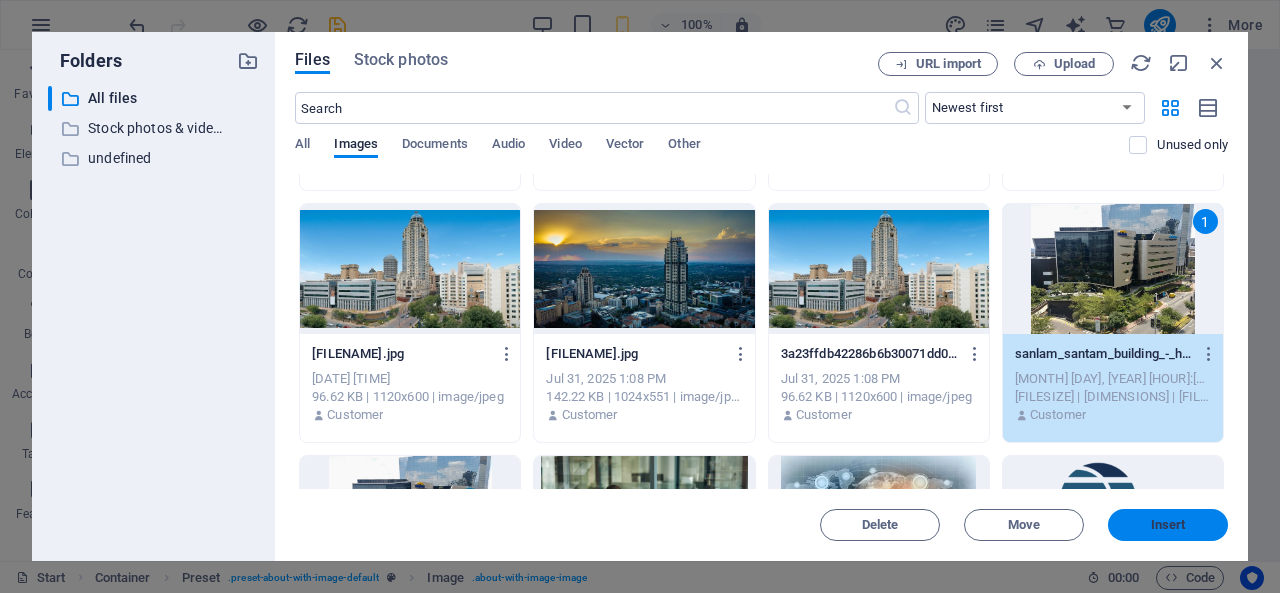 click on "Insert" at bounding box center [1168, 525] 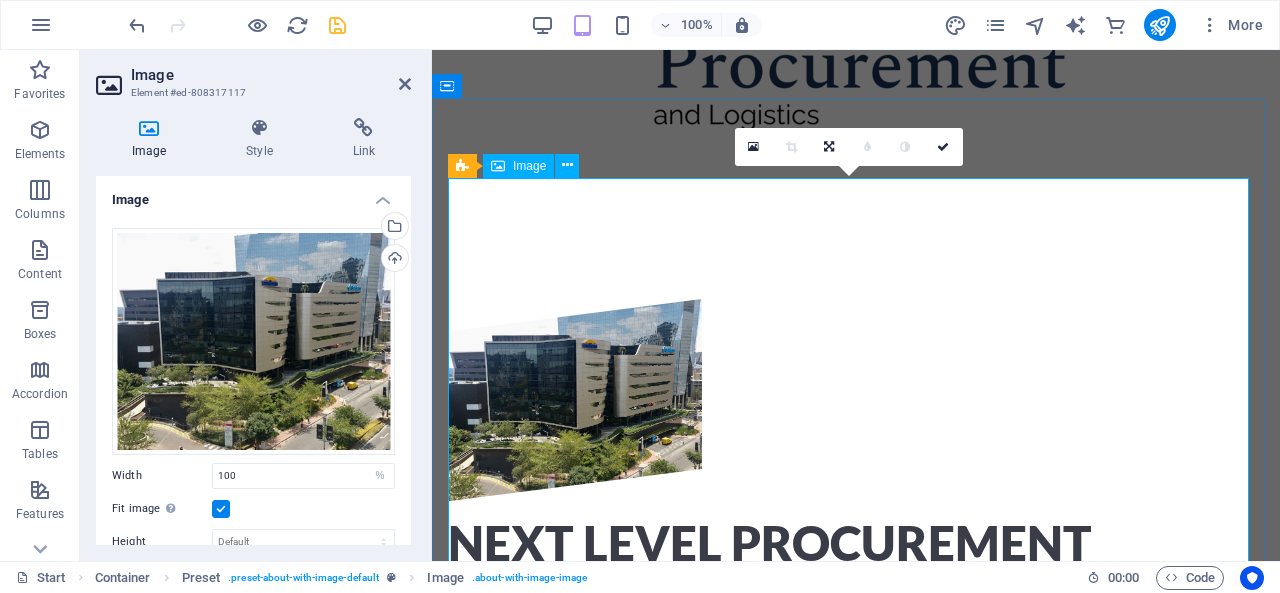 scroll, scrollTop: 698, scrollLeft: 0, axis: vertical 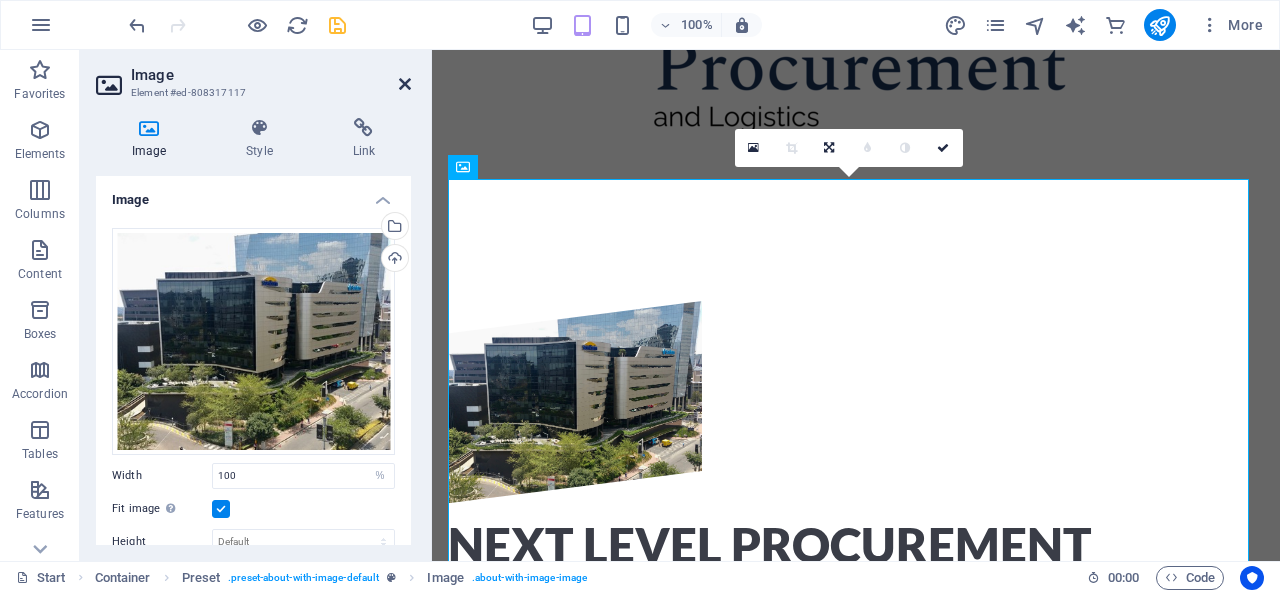 click at bounding box center (405, 84) 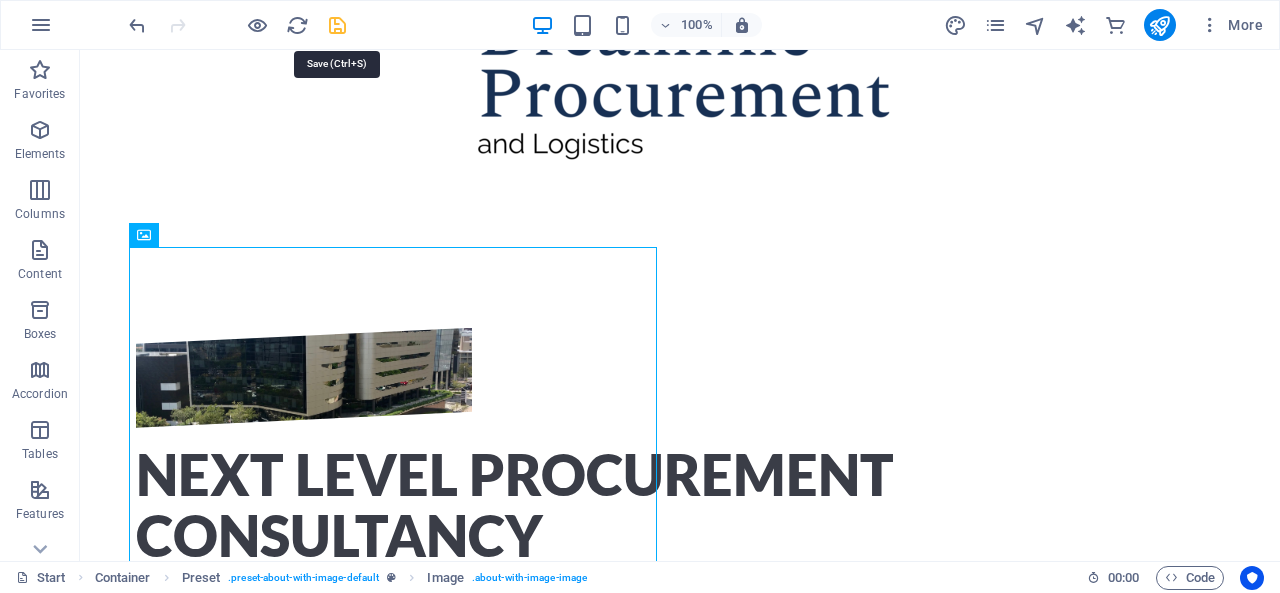 click at bounding box center (337, 25) 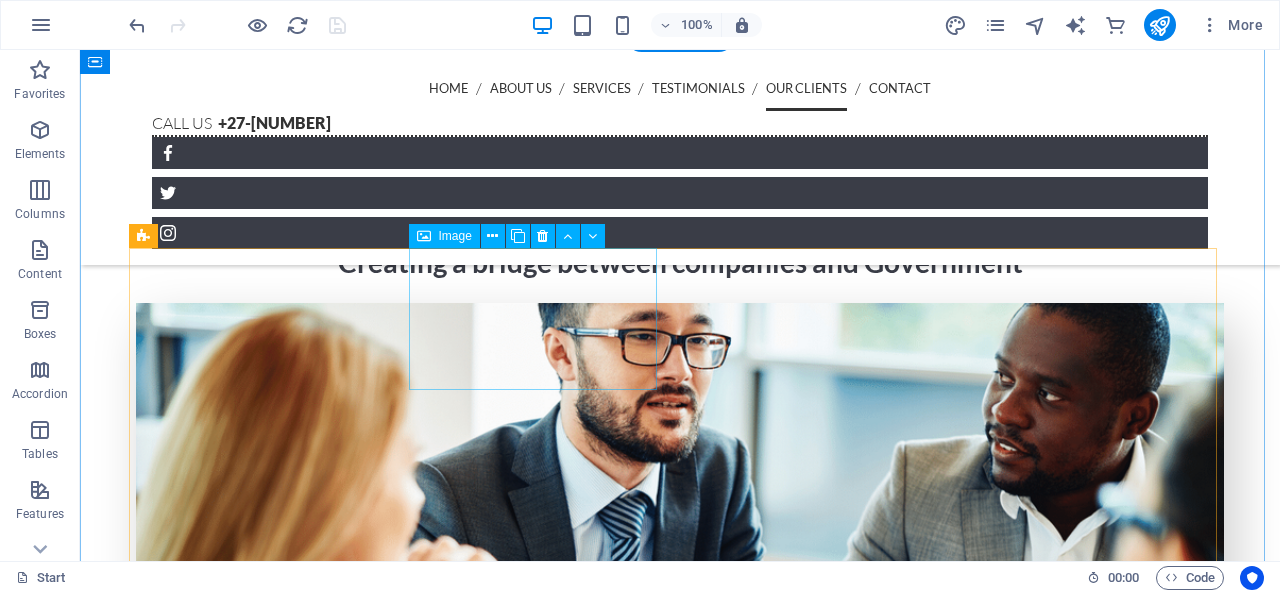 scroll, scrollTop: 8330, scrollLeft: 0, axis: vertical 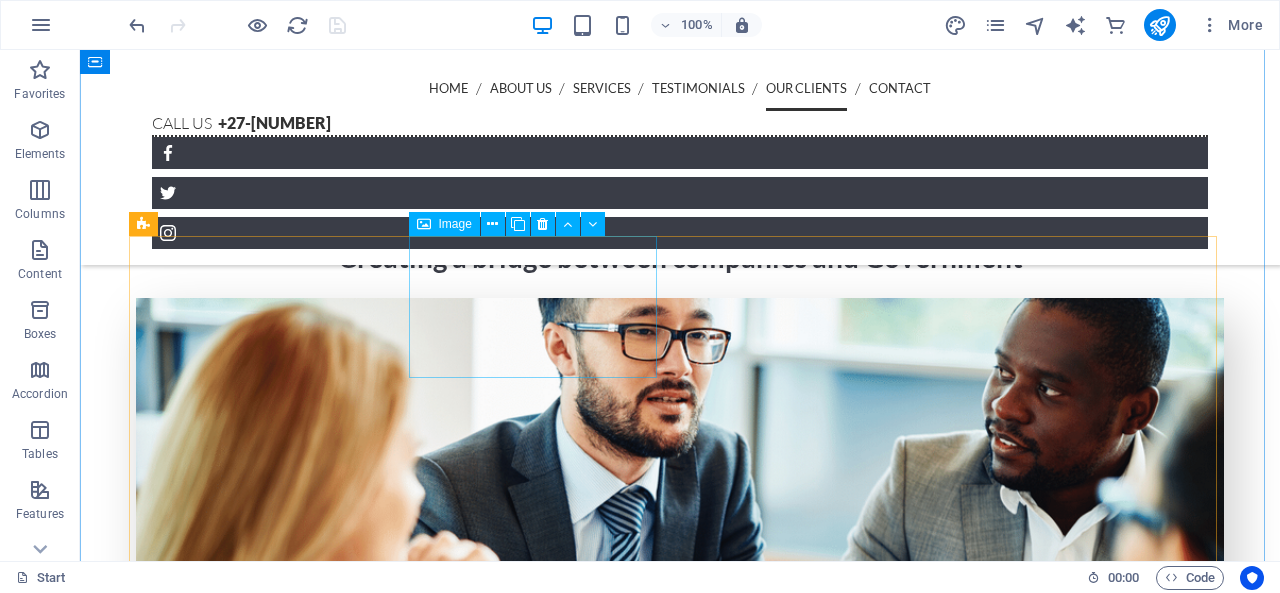 click at bounding box center [260, 11816] 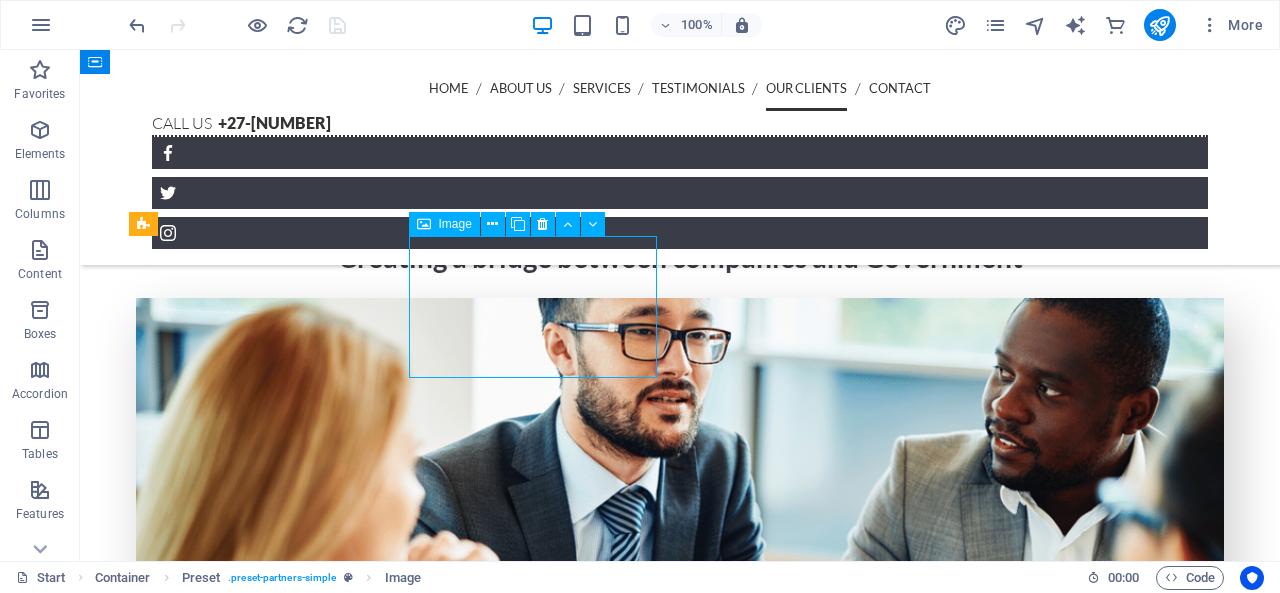 click at bounding box center (260, 11816) 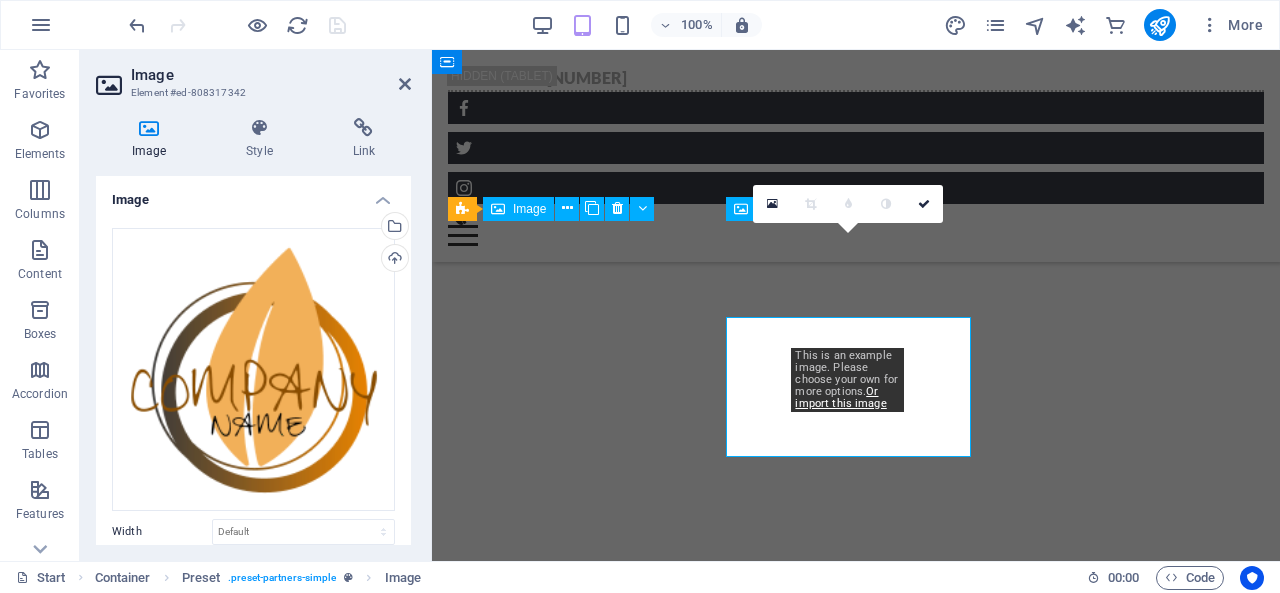 scroll, scrollTop: 9850, scrollLeft: 0, axis: vertical 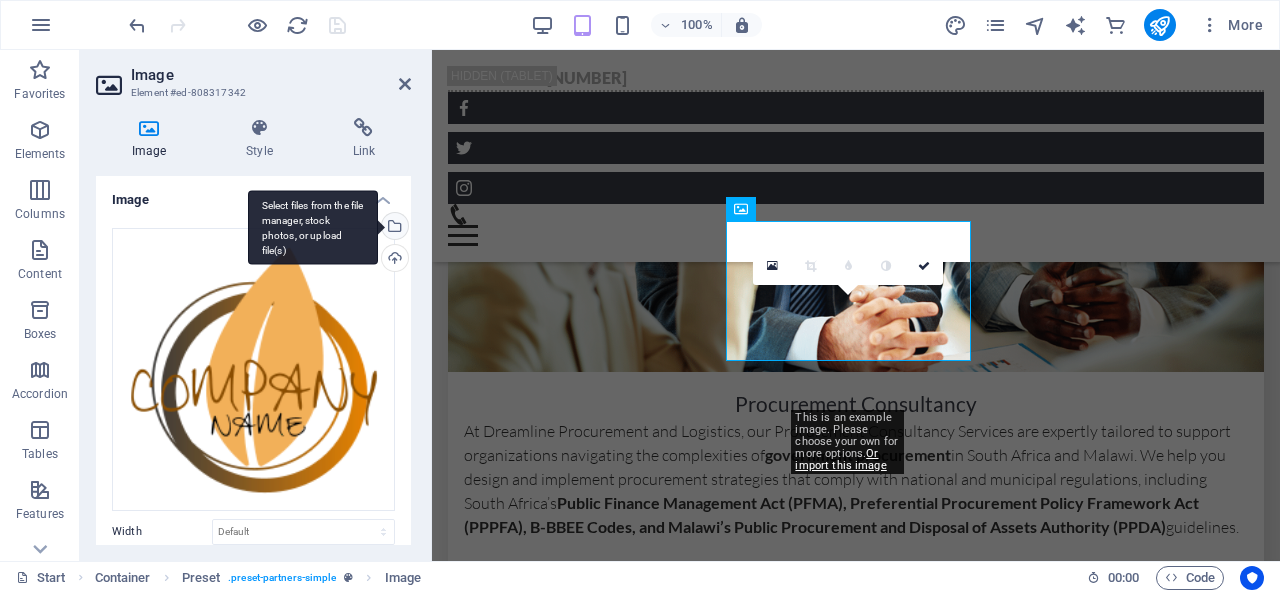 click on "Select files from the file manager, stock photos, or upload file(s)" at bounding box center [393, 228] 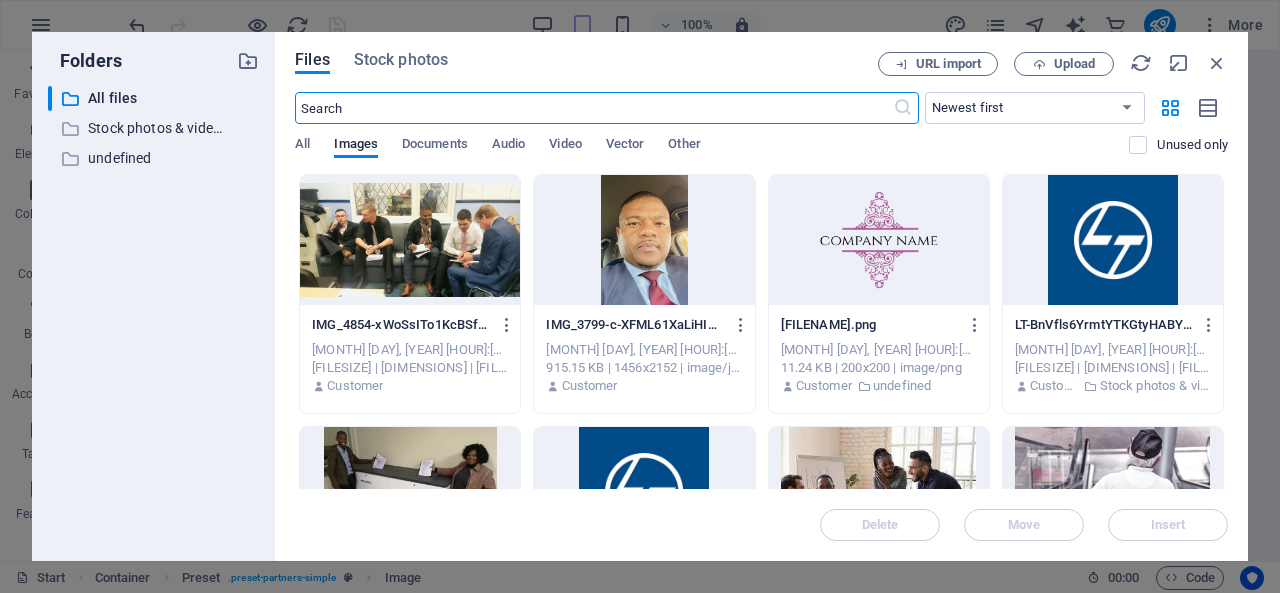 scroll, scrollTop: 12910, scrollLeft: 0, axis: vertical 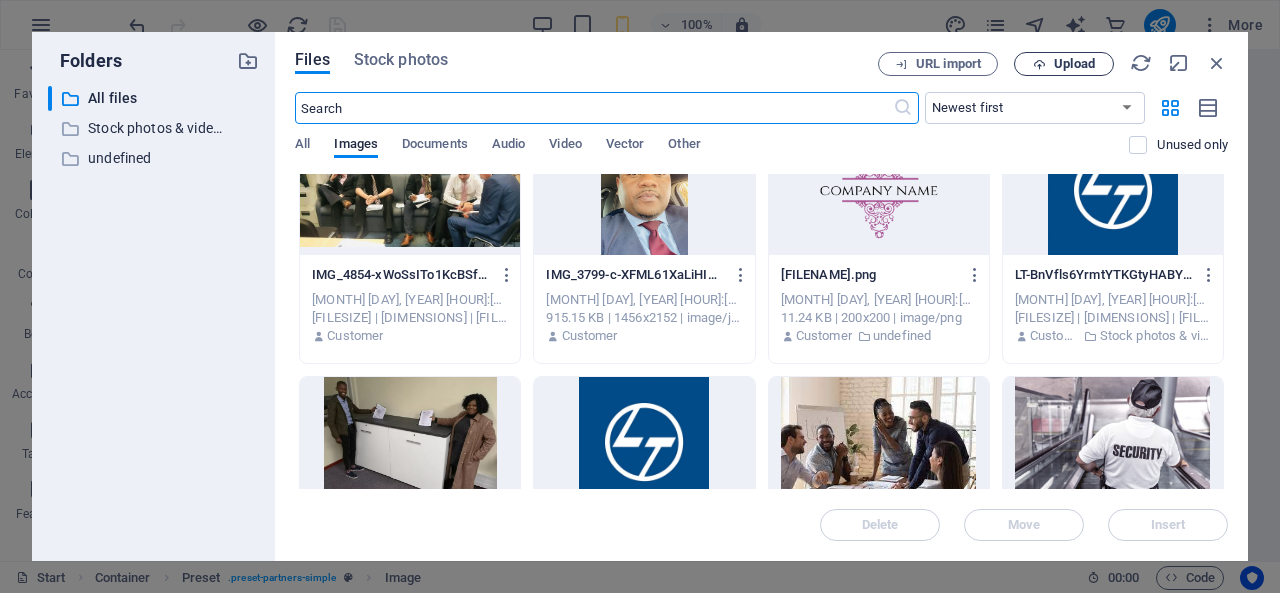 click on "Upload" at bounding box center [1064, 64] 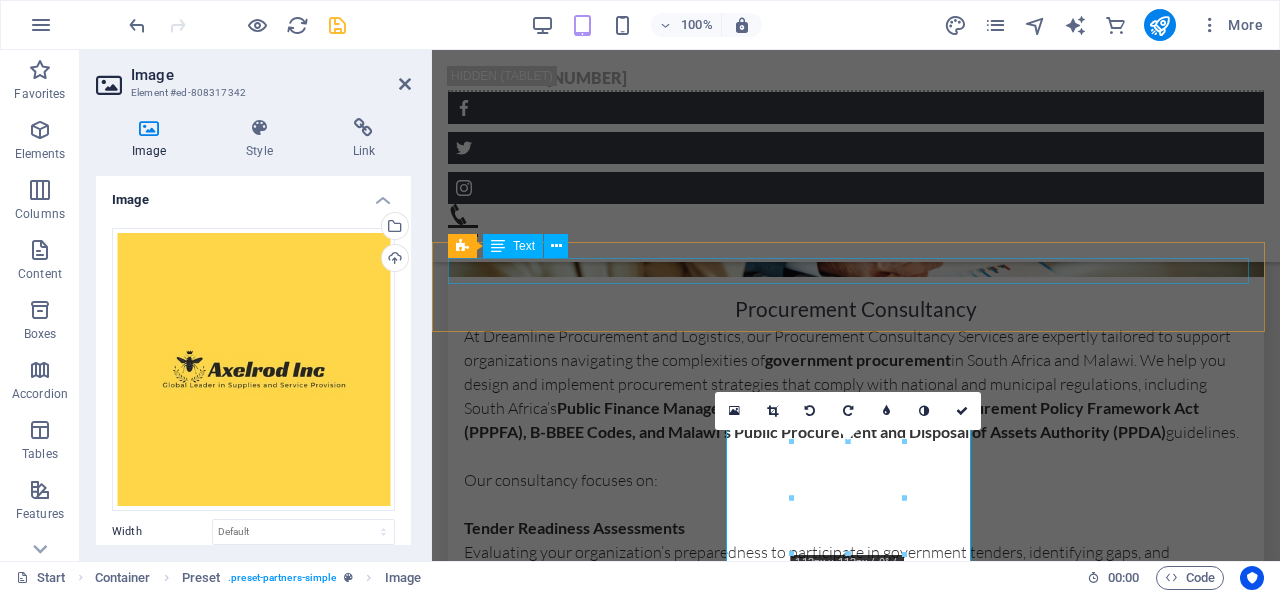 scroll, scrollTop: 9883, scrollLeft: 0, axis: vertical 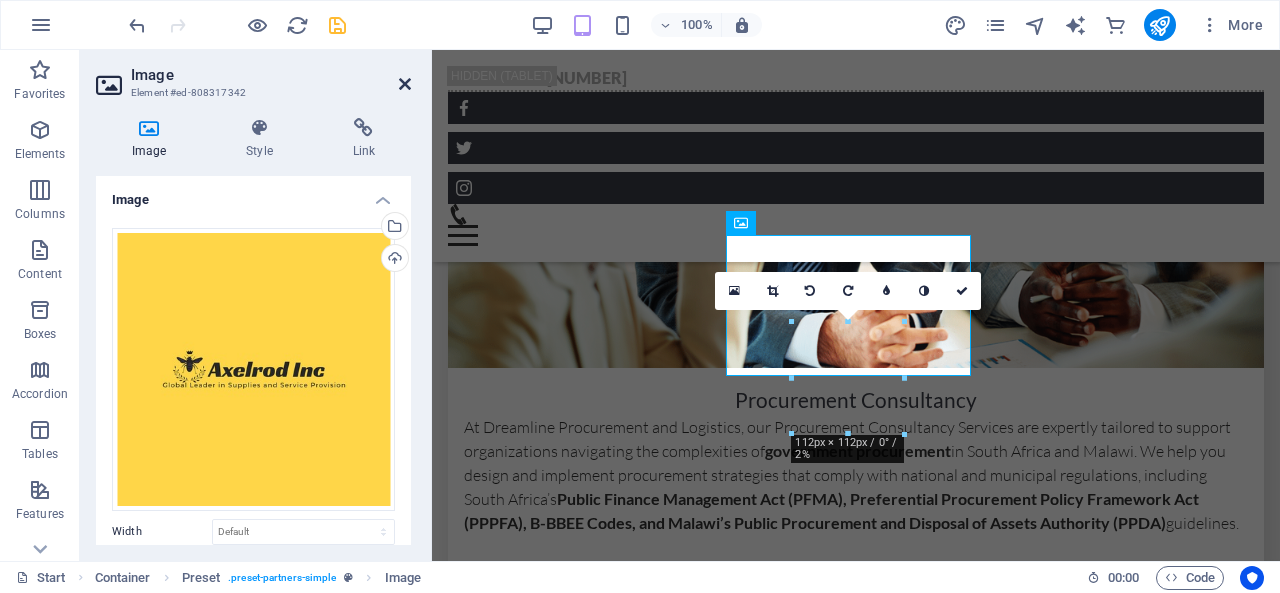 click at bounding box center (405, 84) 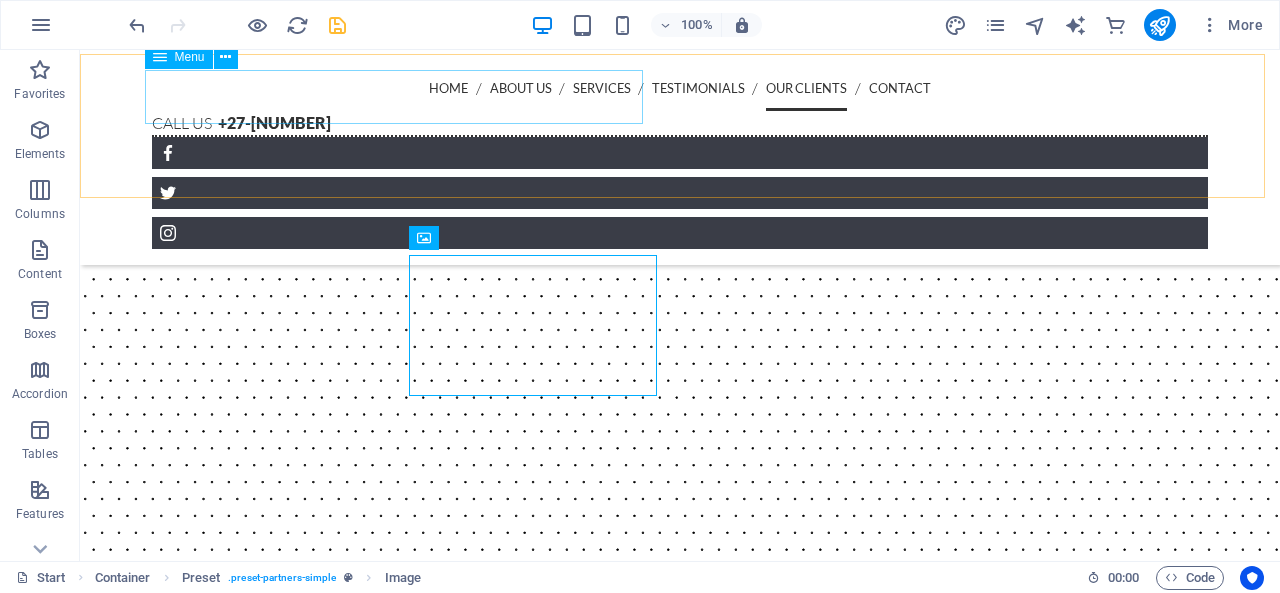 scroll, scrollTop: 8316, scrollLeft: 0, axis: vertical 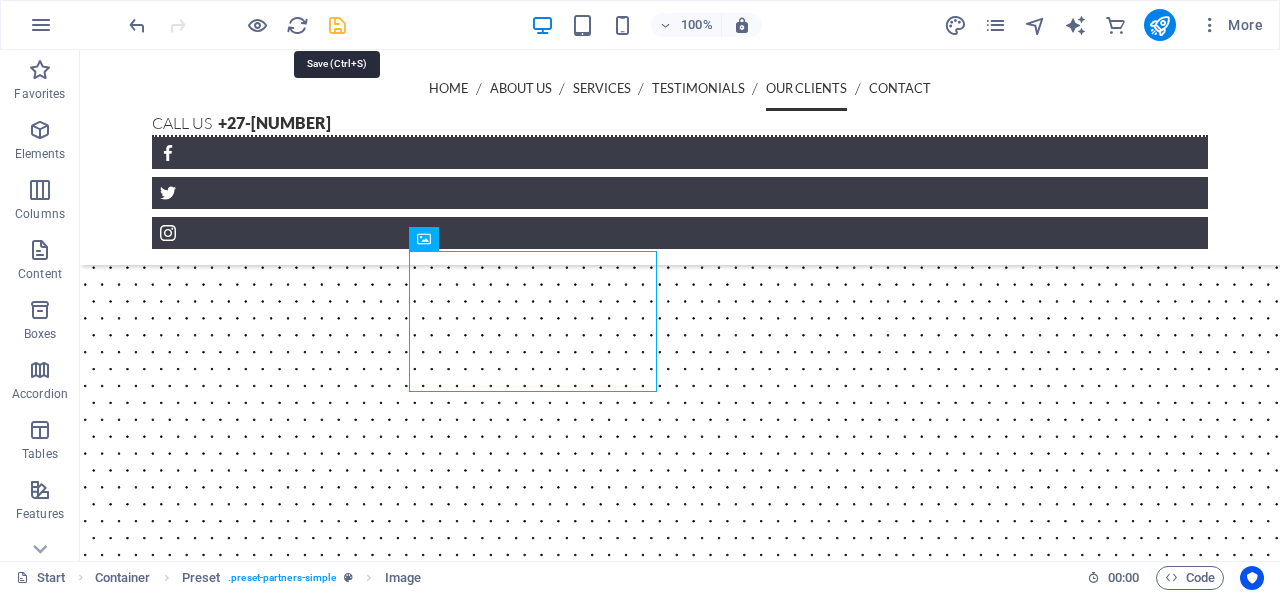 click at bounding box center (337, 25) 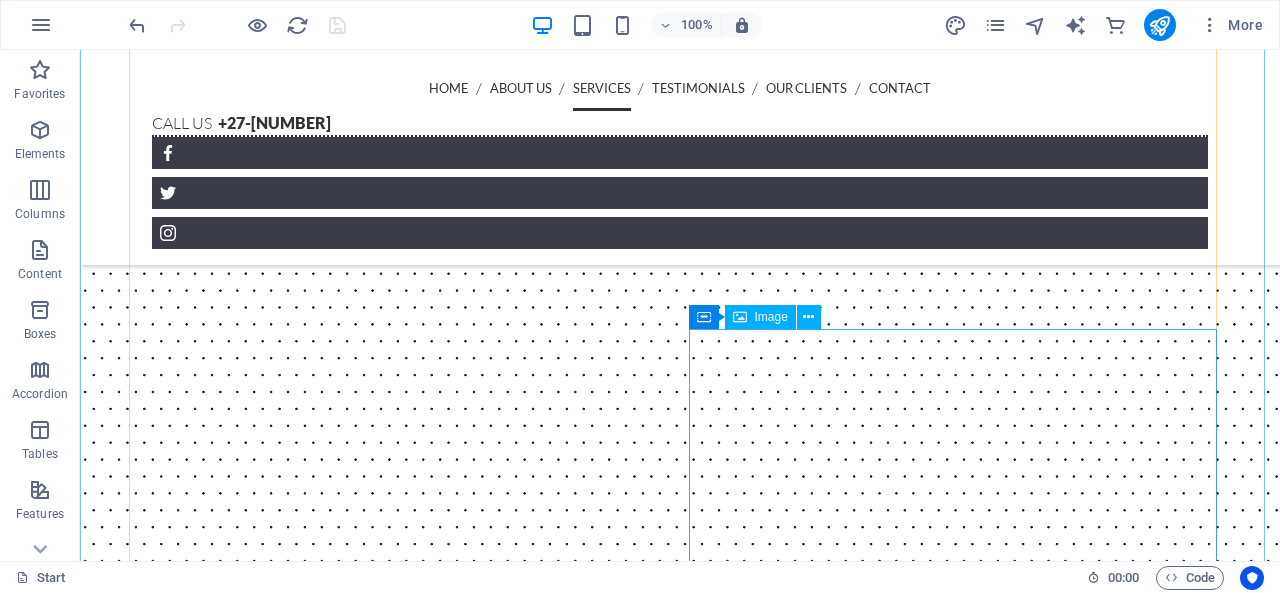 scroll, scrollTop: 6223, scrollLeft: 0, axis: vertical 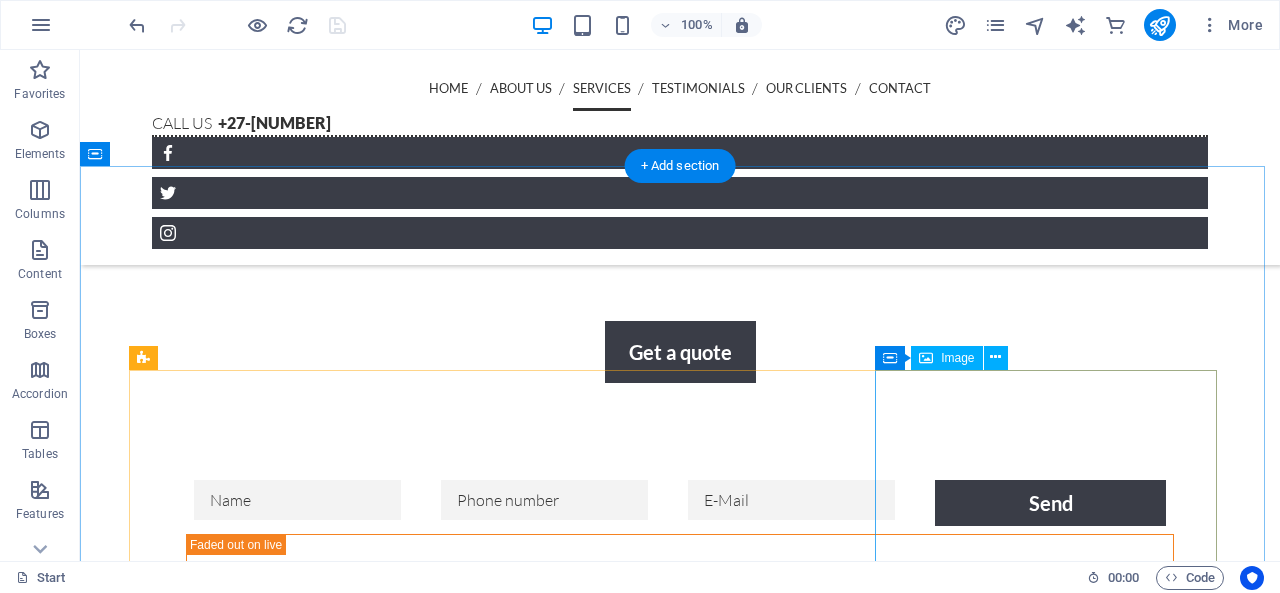 click at bounding box center (680, 9496) 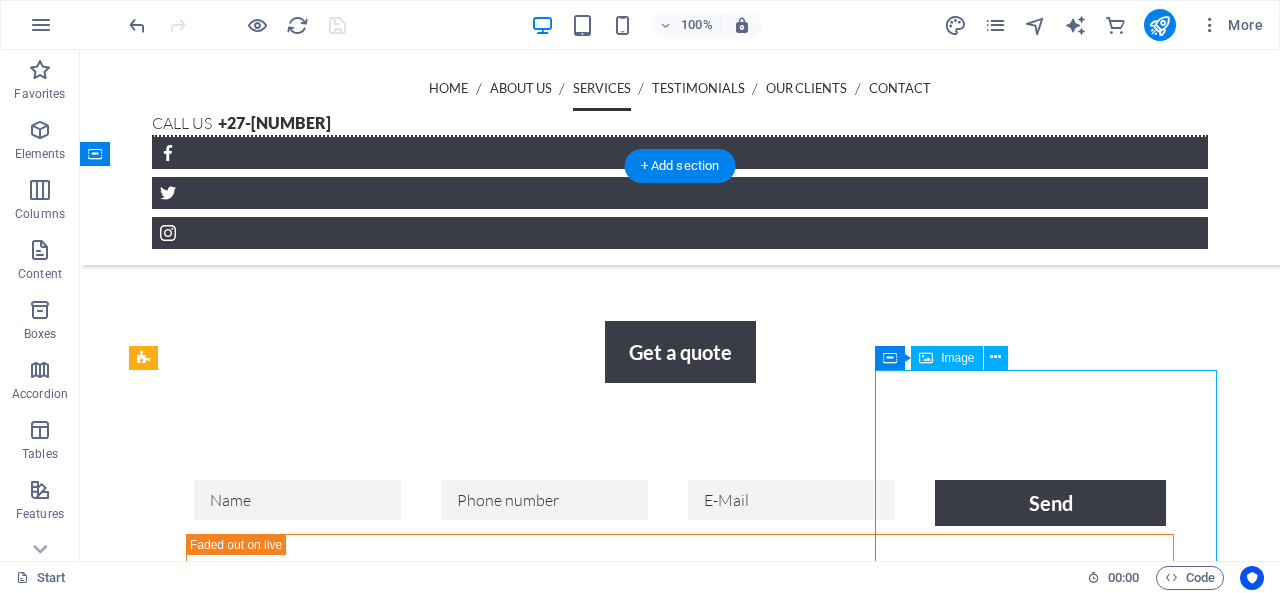 click at bounding box center [680, 9496] 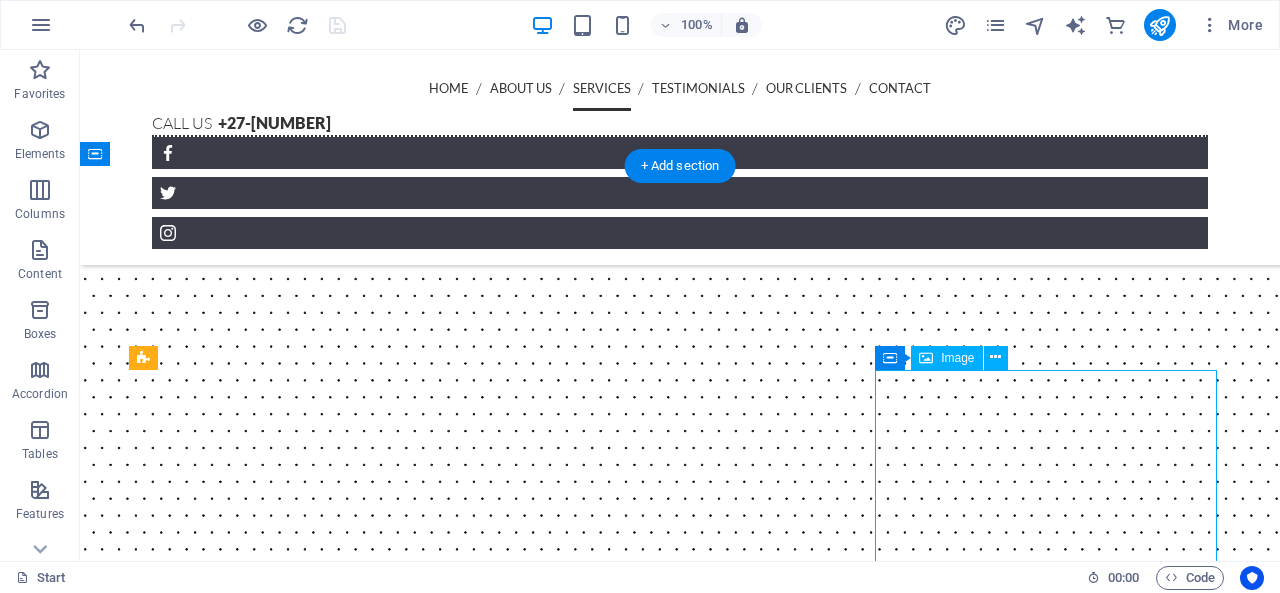 select on "%" 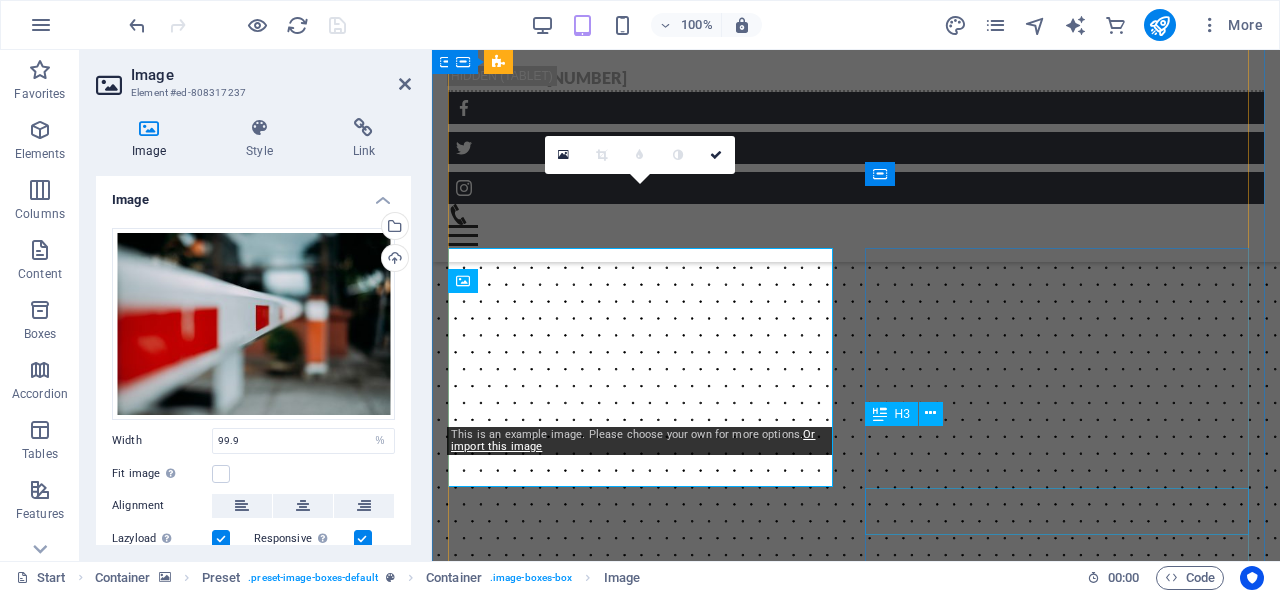 scroll, scrollTop: 6275, scrollLeft: 0, axis: vertical 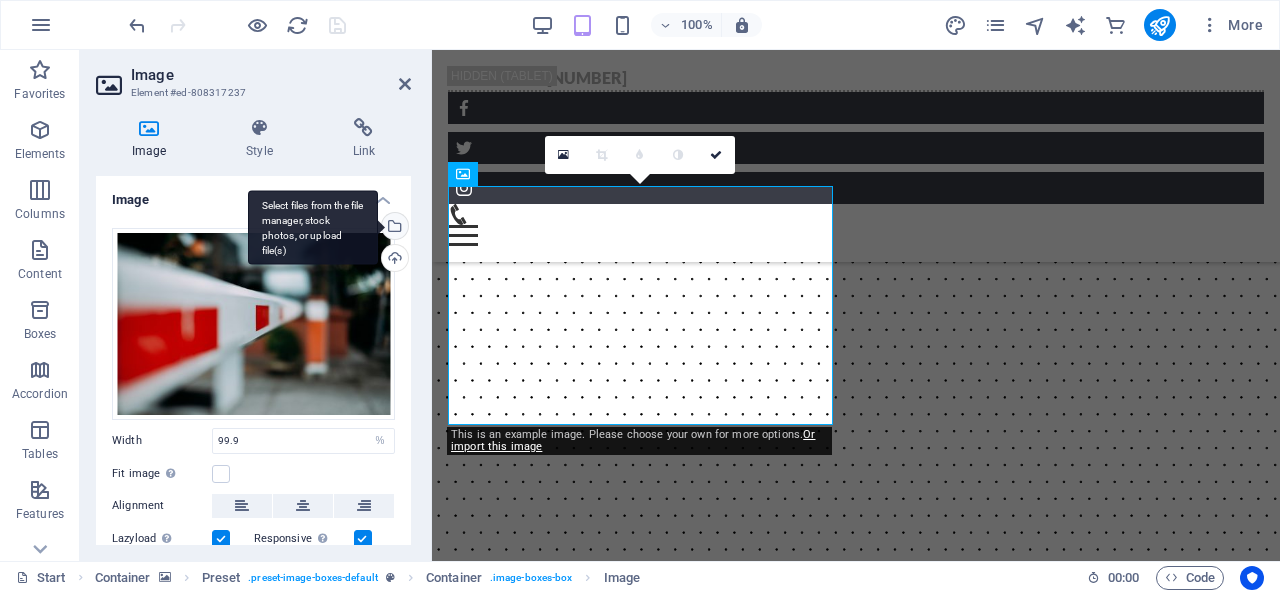 click on "Select files from the file manager, stock photos, or upload file(s)" at bounding box center (313, 227) 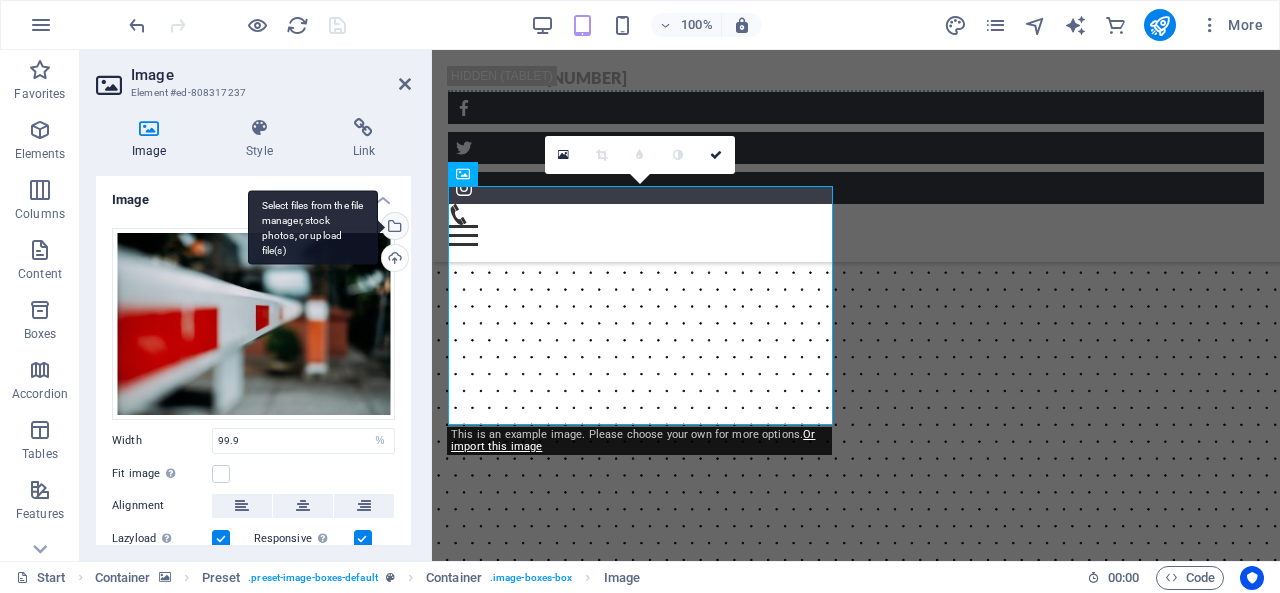 scroll, scrollTop: 8256, scrollLeft: 0, axis: vertical 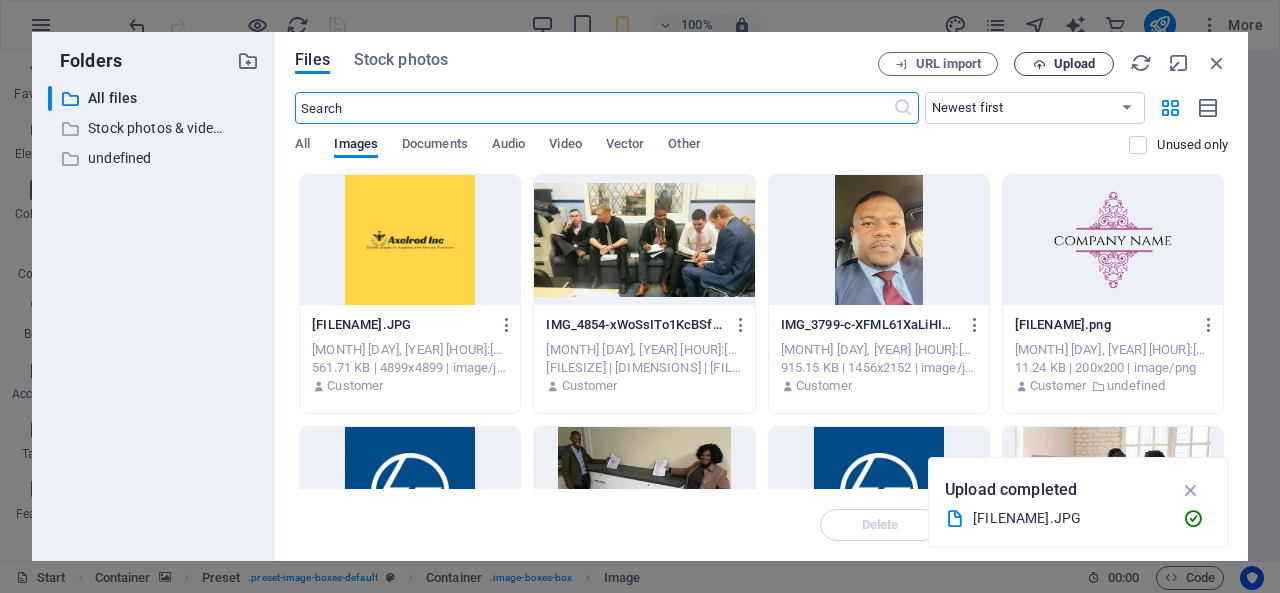 click on "Upload" at bounding box center [1064, 64] 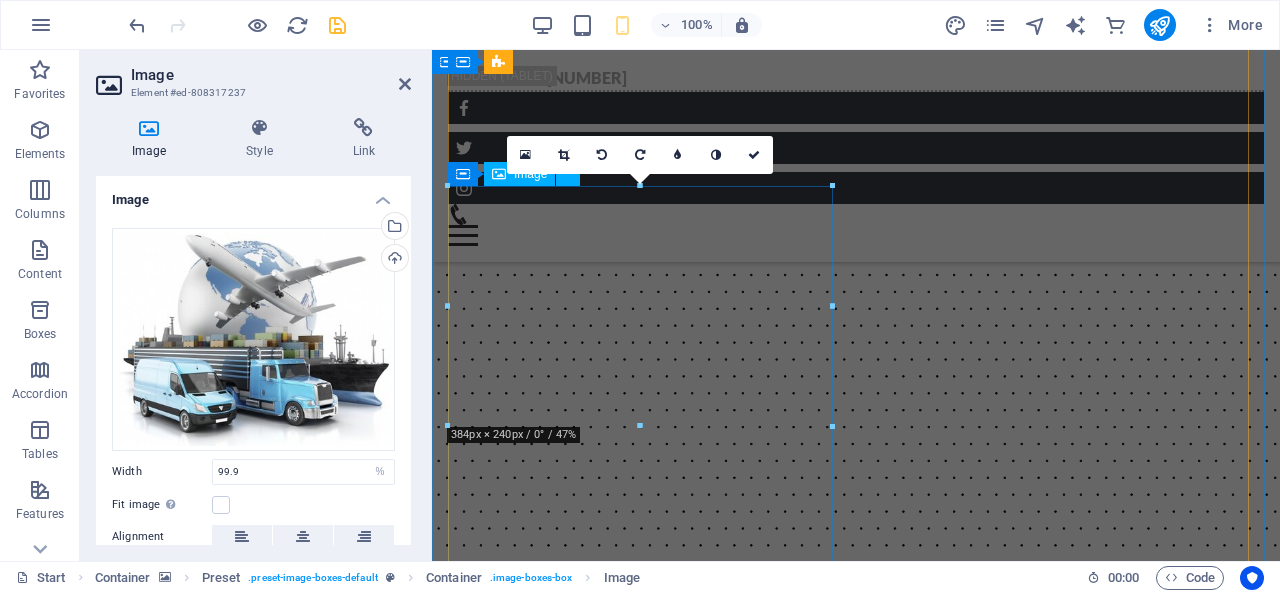 scroll, scrollTop: 6337, scrollLeft: 0, axis: vertical 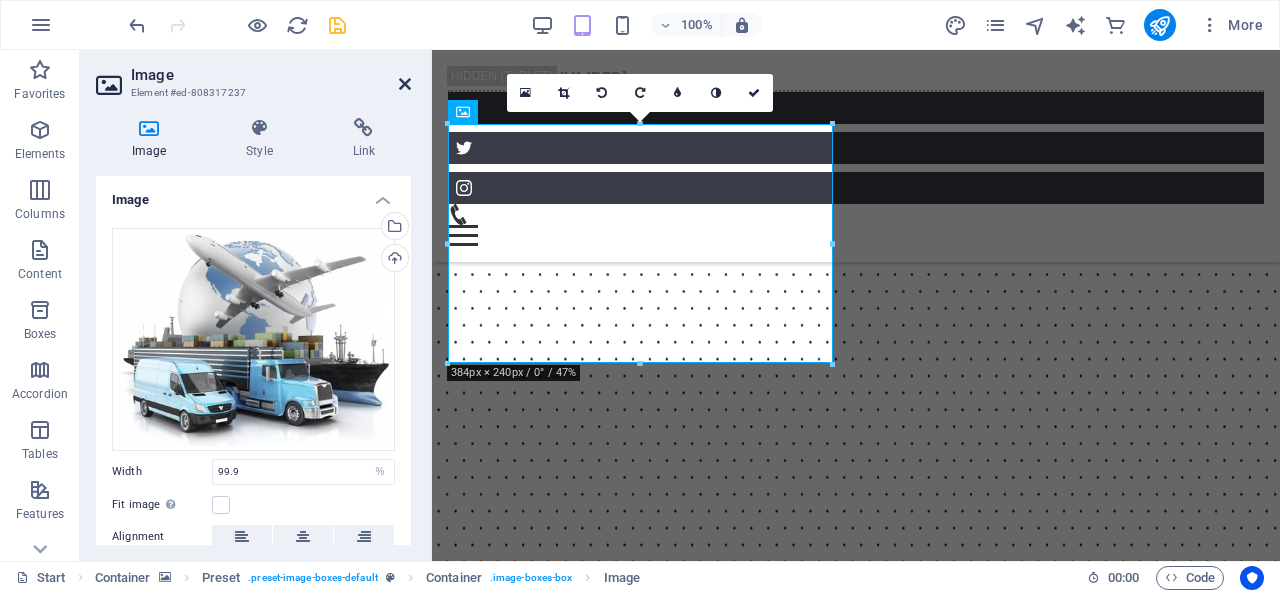 click at bounding box center [405, 84] 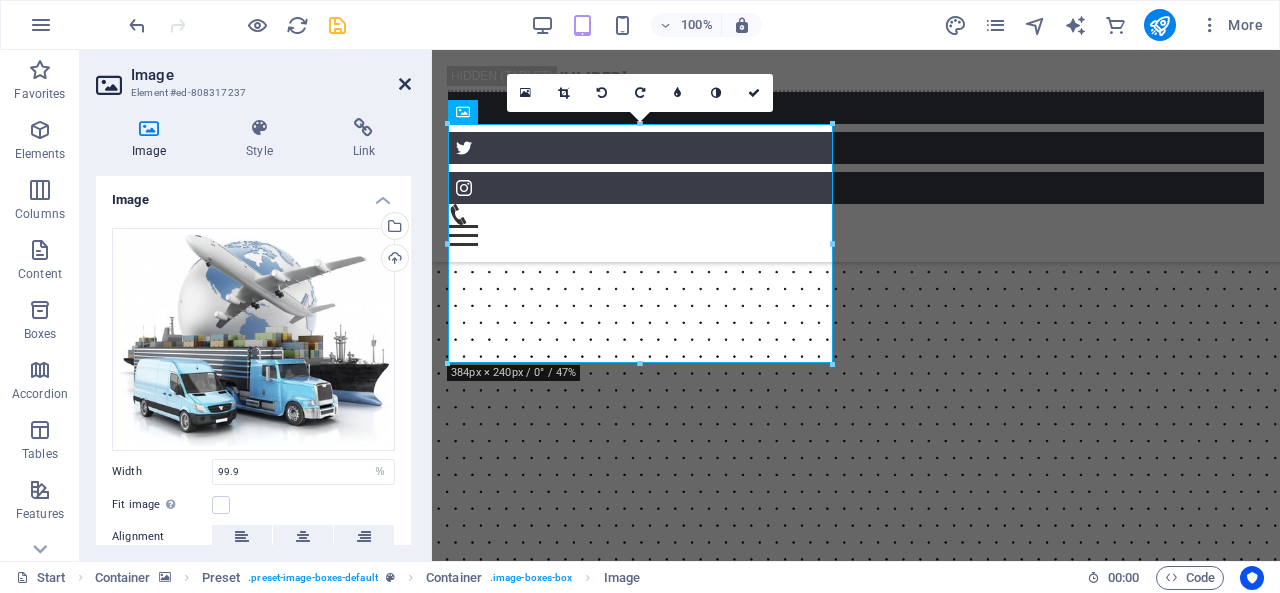scroll, scrollTop: 3098, scrollLeft: 0, axis: vertical 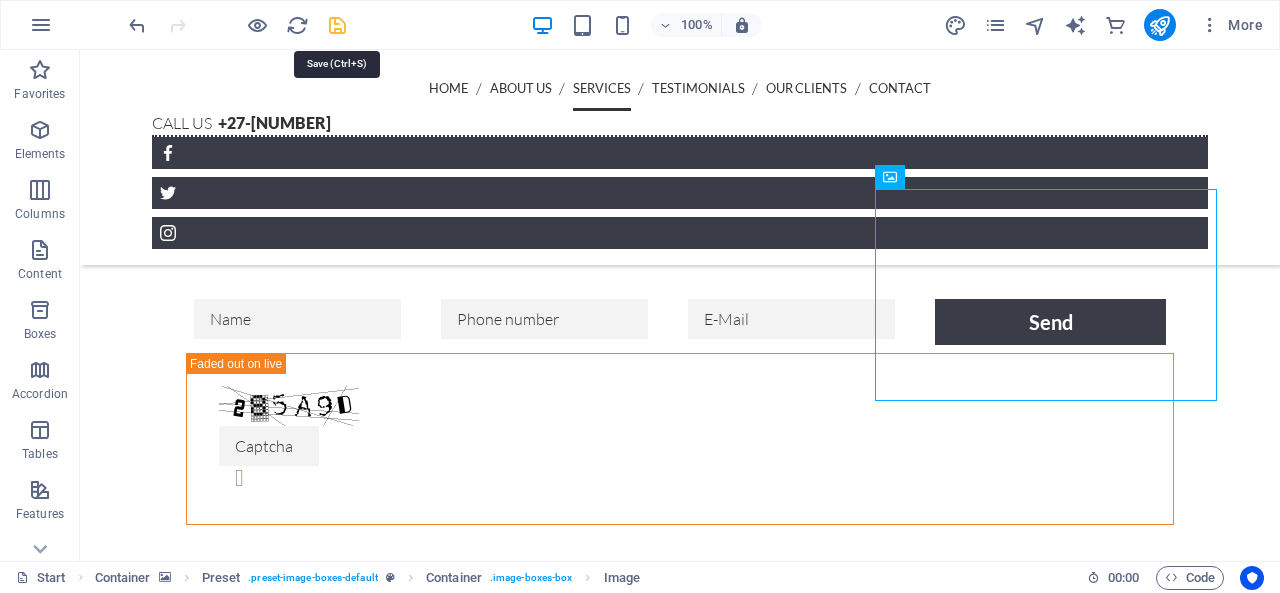 click at bounding box center [337, 25] 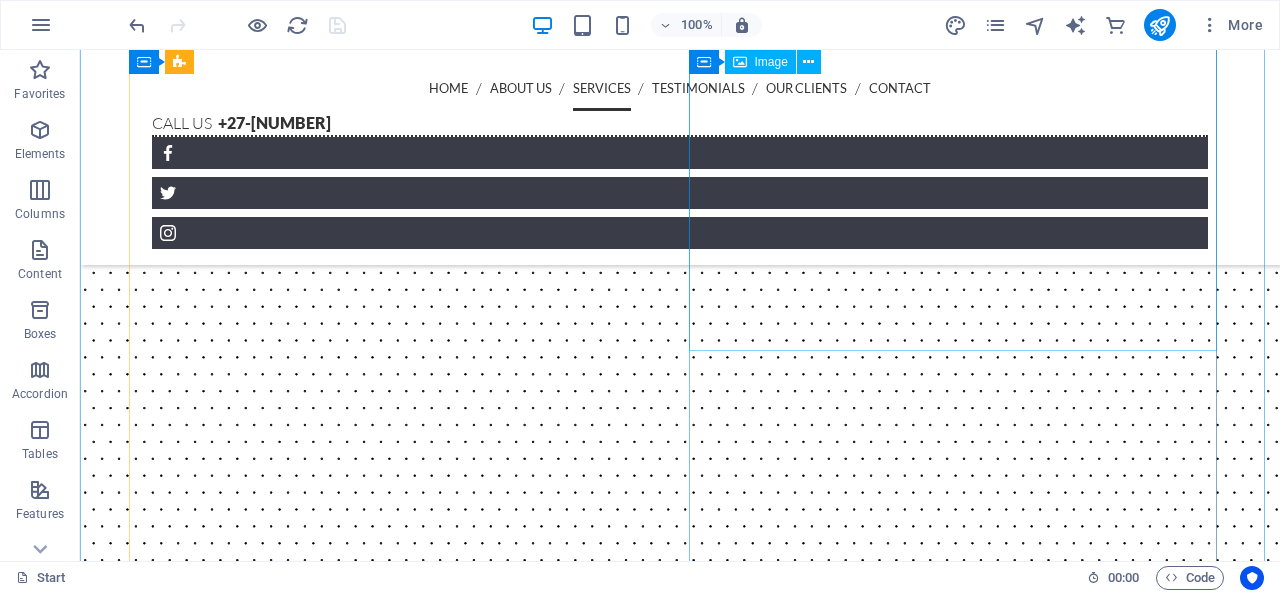 scroll, scrollTop: 6517, scrollLeft: 0, axis: vertical 